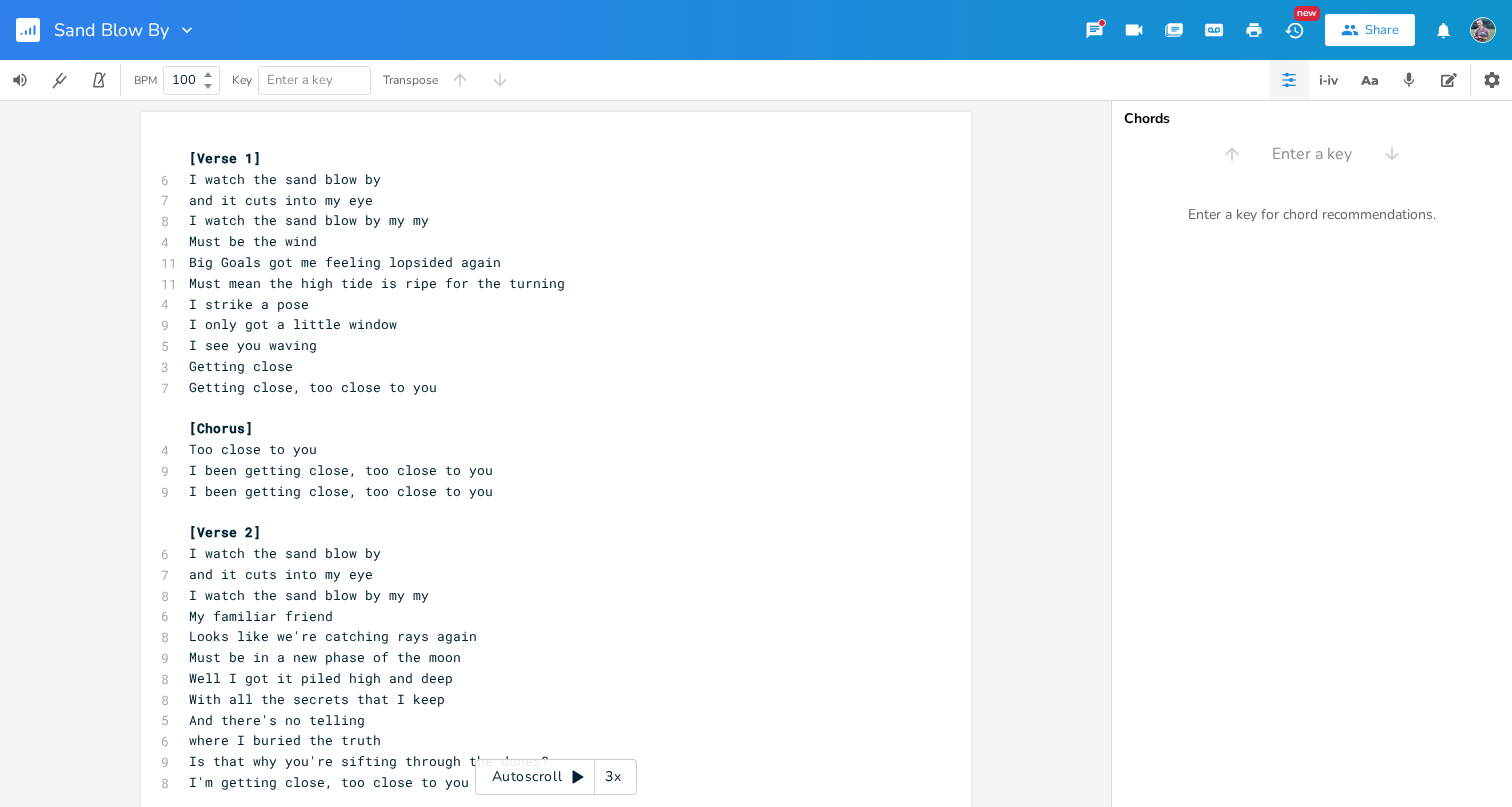 scroll, scrollTop: 0, scrollLeft: 0, axis: both 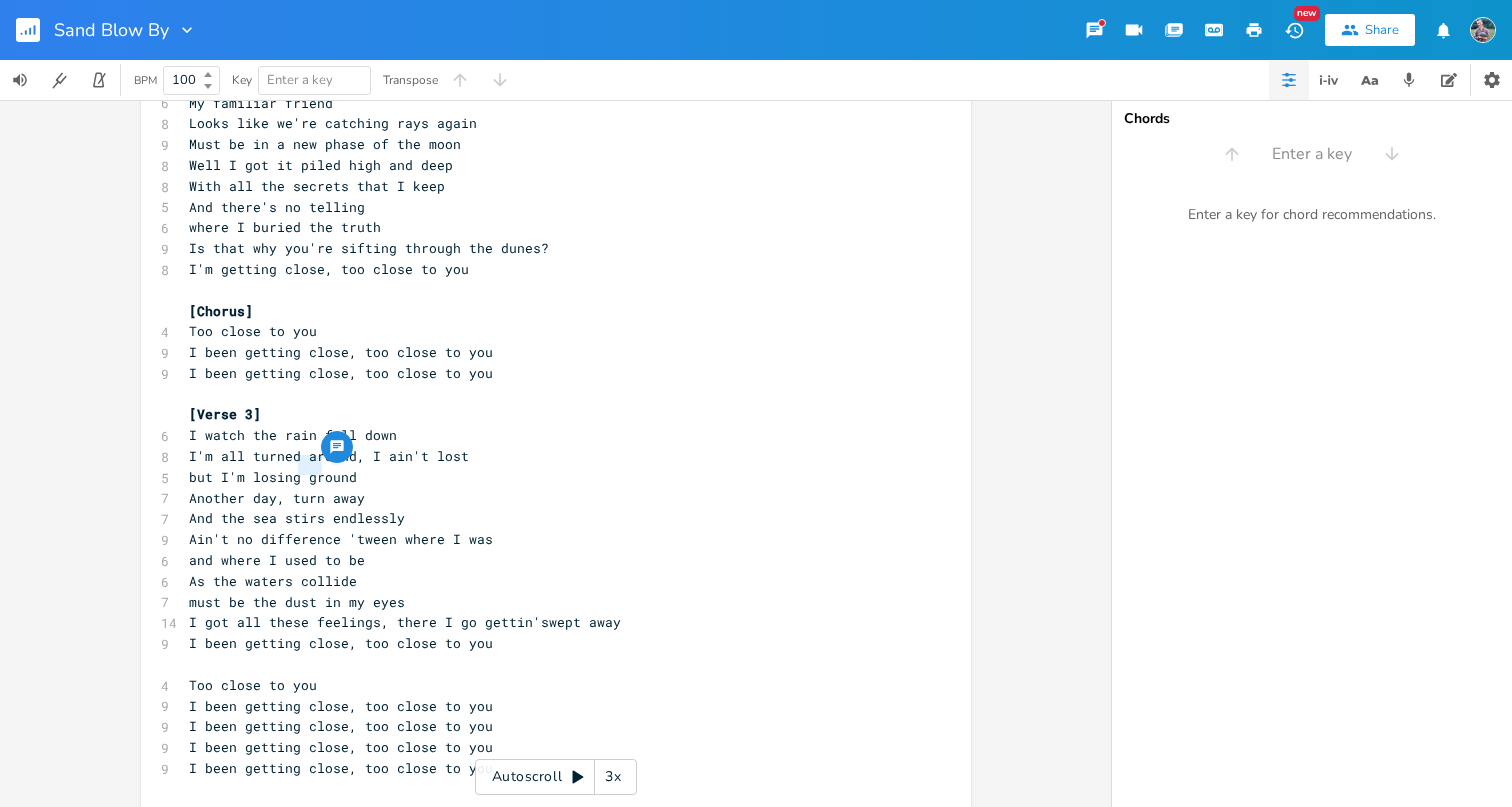 type on "turn" 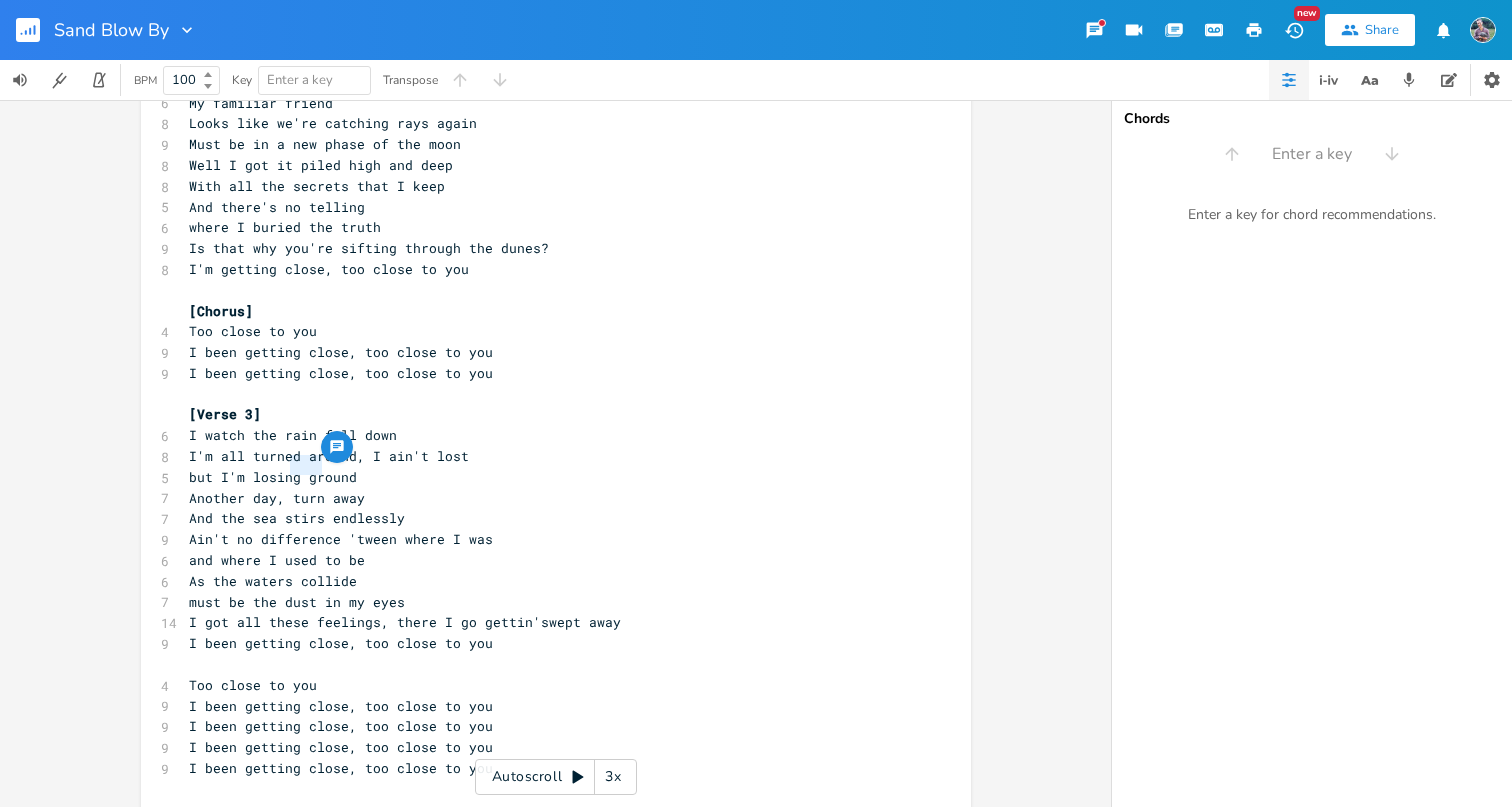 drag, startPoint x: 312, startPoint y: 463, endPoint x: 286, endPoint y: 465, distance: 26.076809 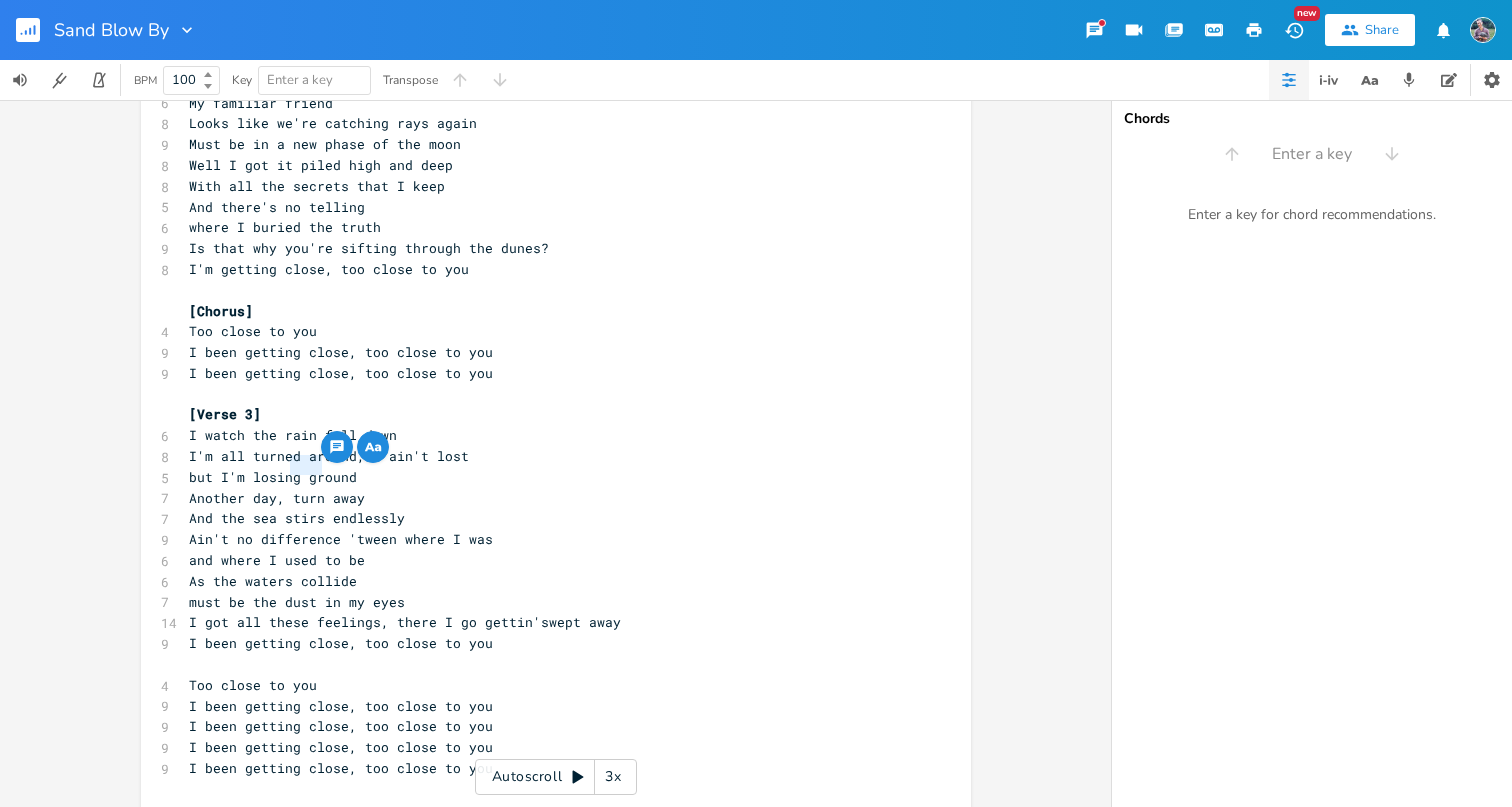 click on "Another day, turn away" at bounding box center (277, 498) 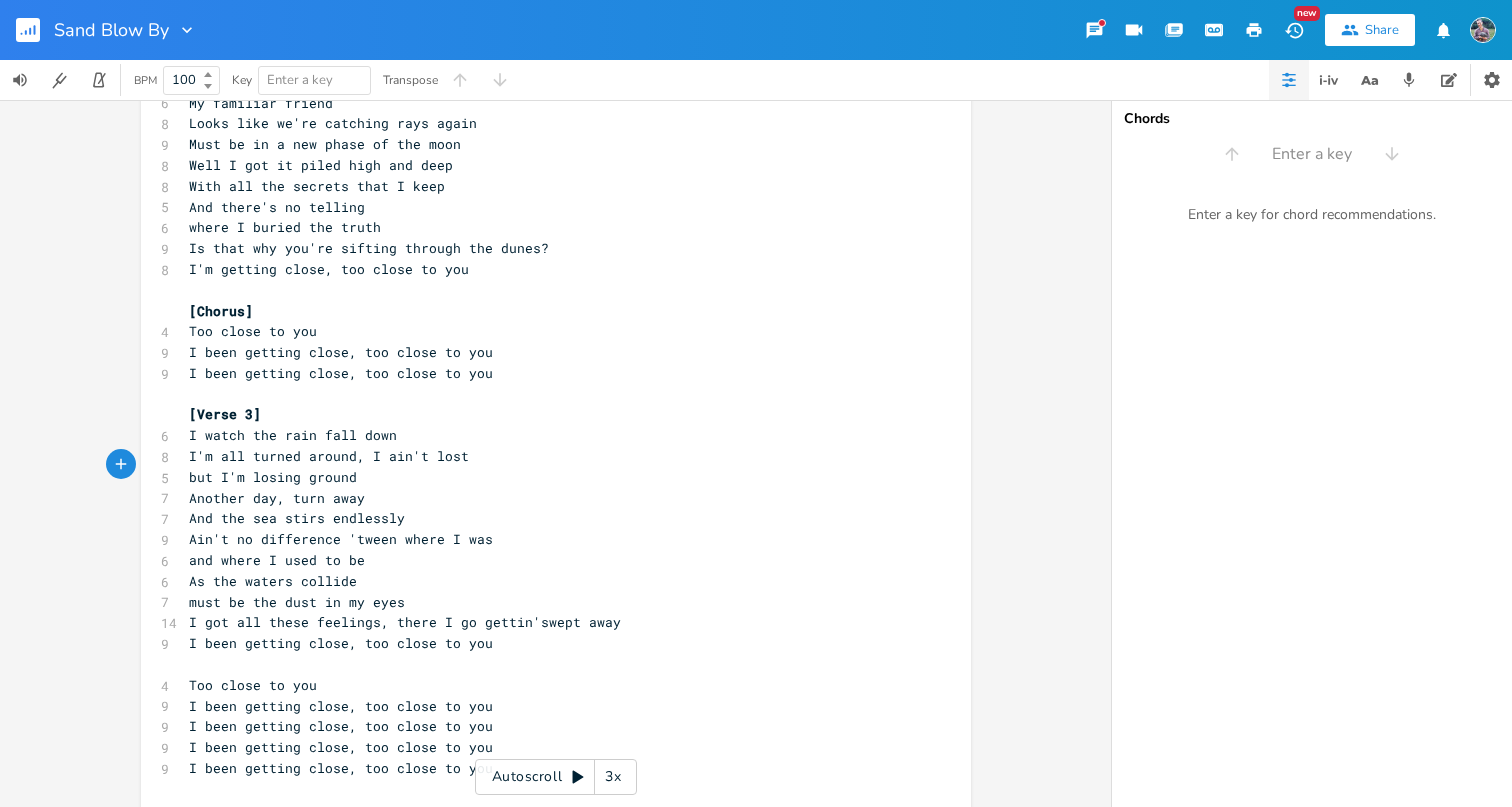 click on "I'm all turned around, I ain't lost" at bounding box center (329, 456) 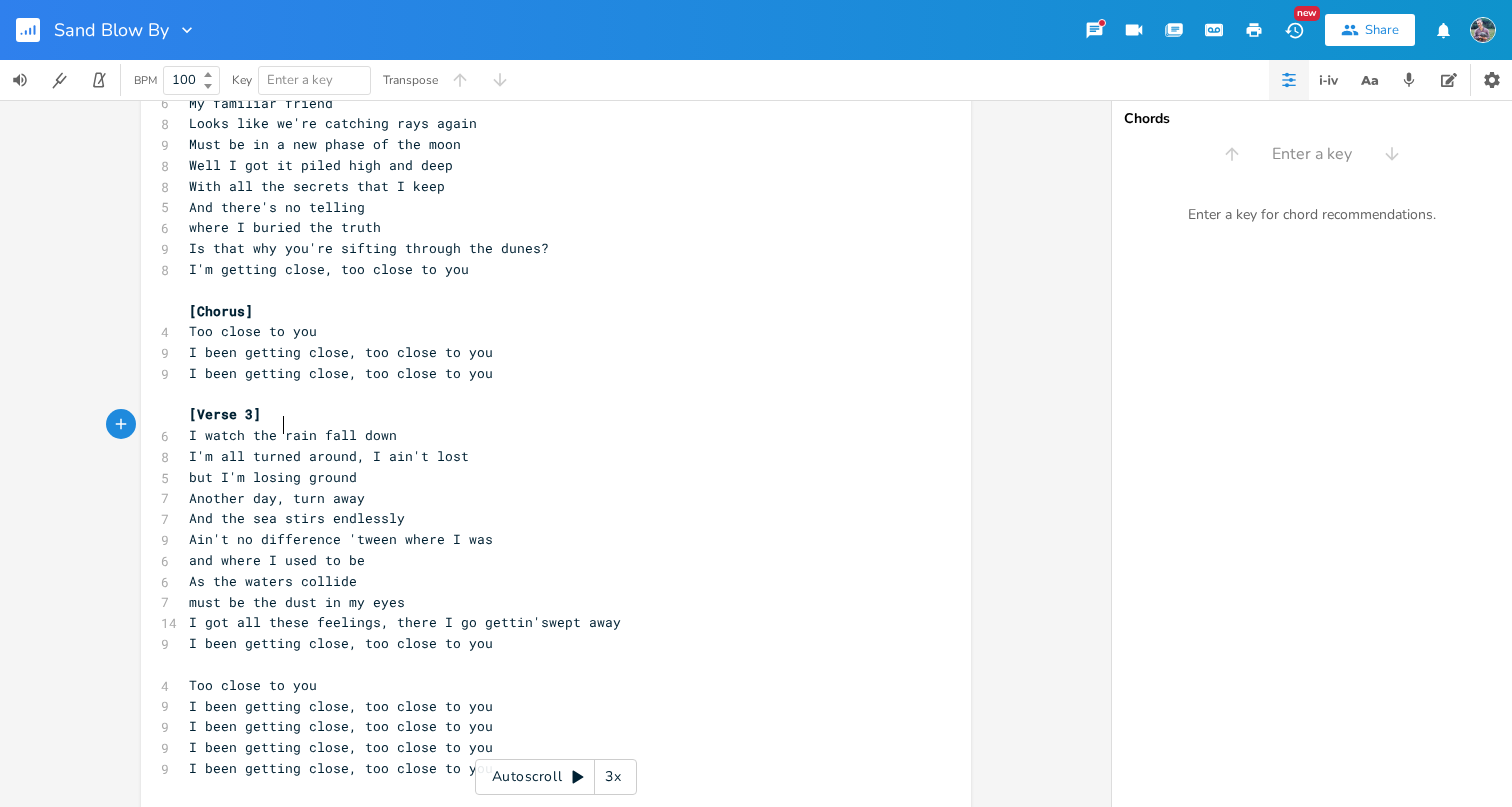 type on "turned" 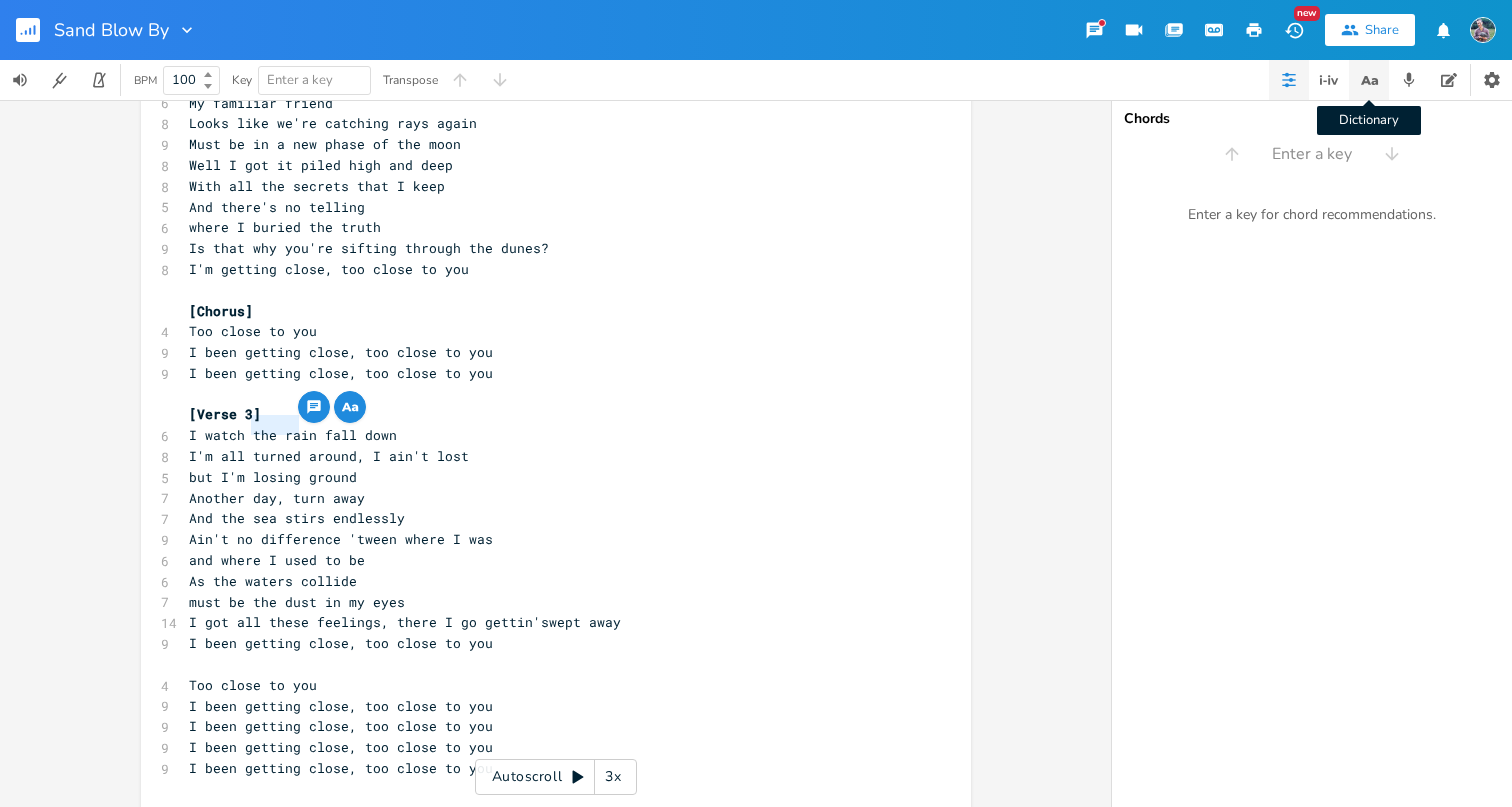 click 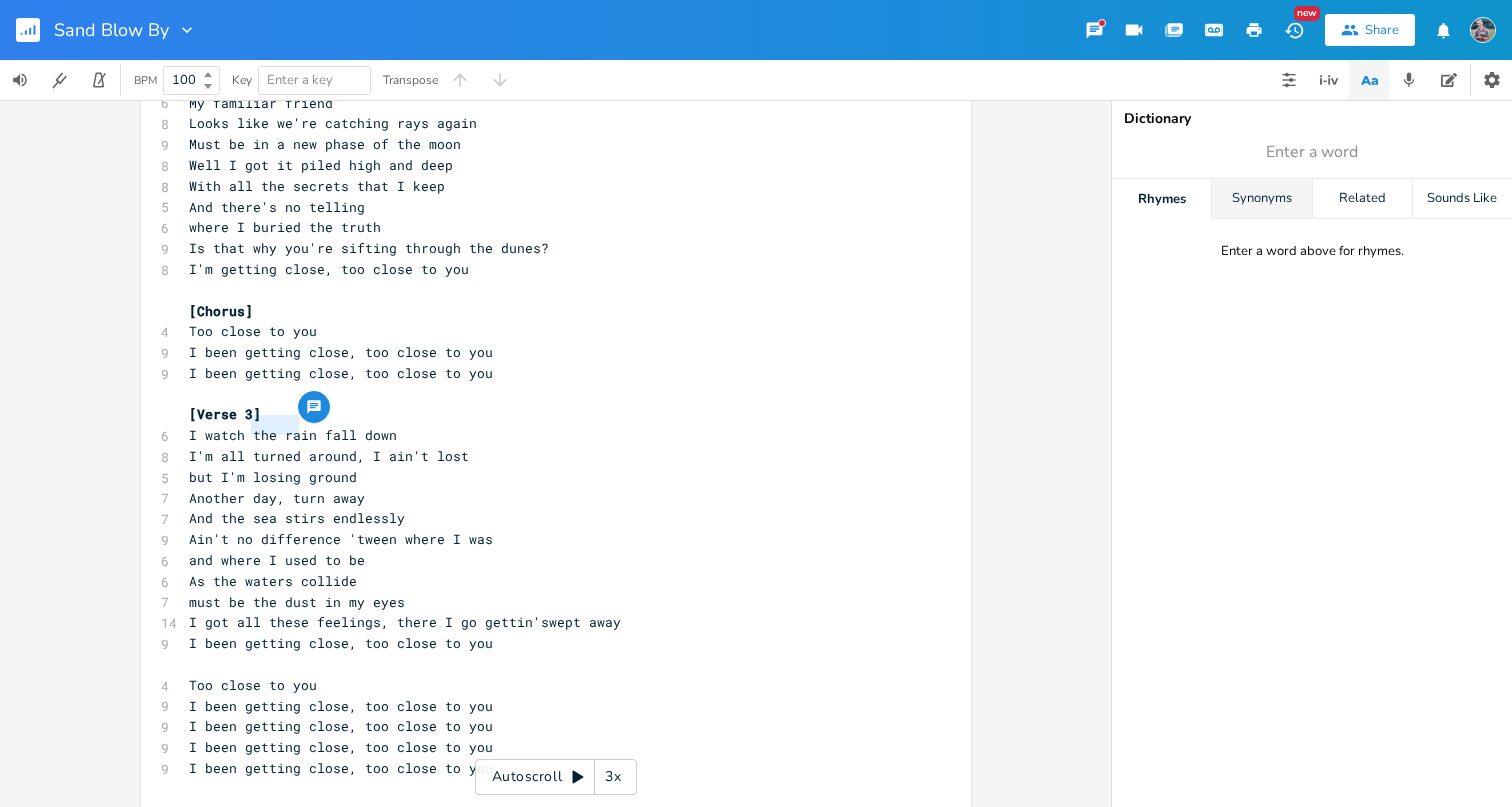 click on "Synonyms" at bounding box center (1261, 199) 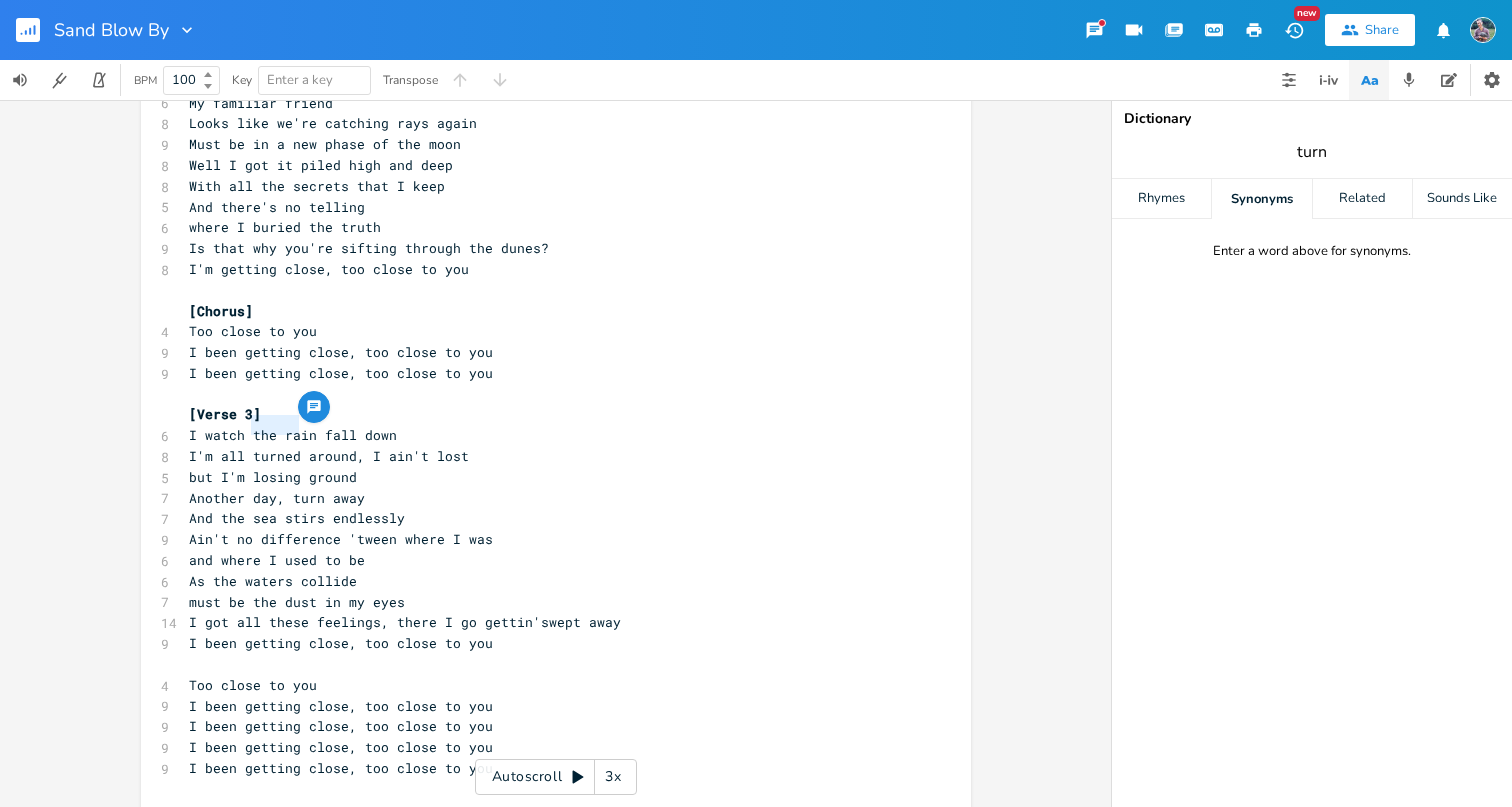 type on "turn" 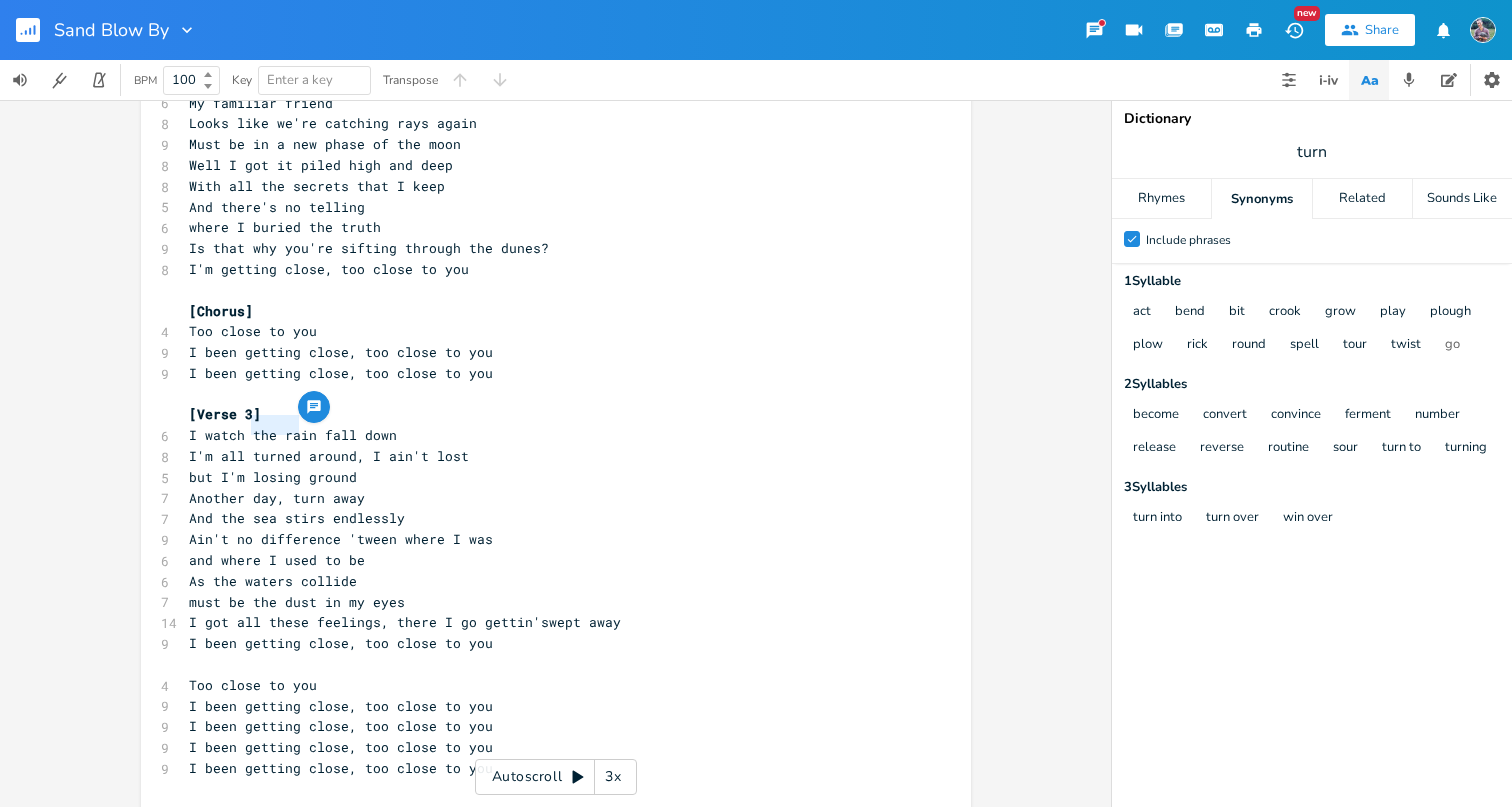 click on "turn" at bounding box center (1312, 152) 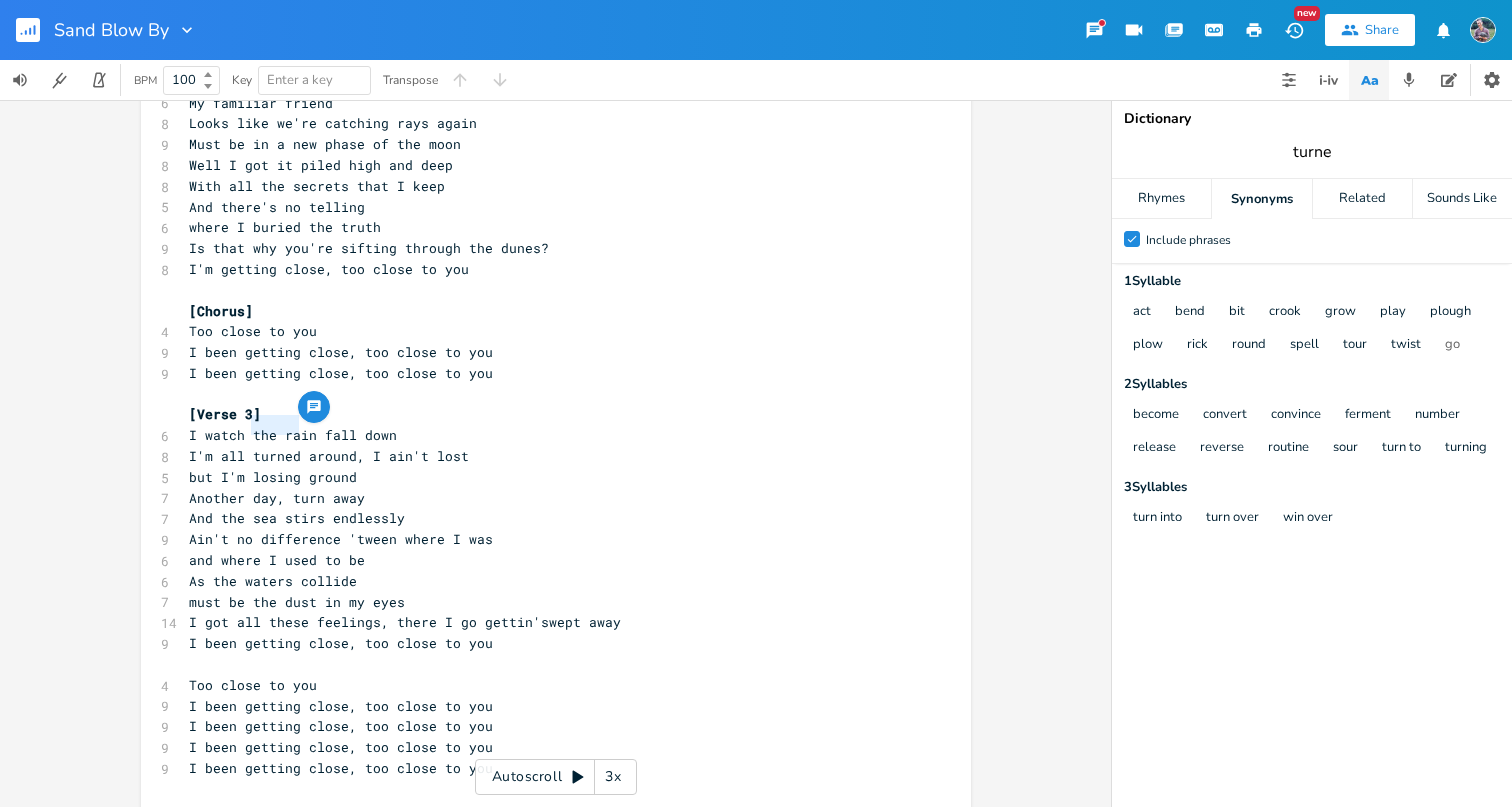 type on "turned" 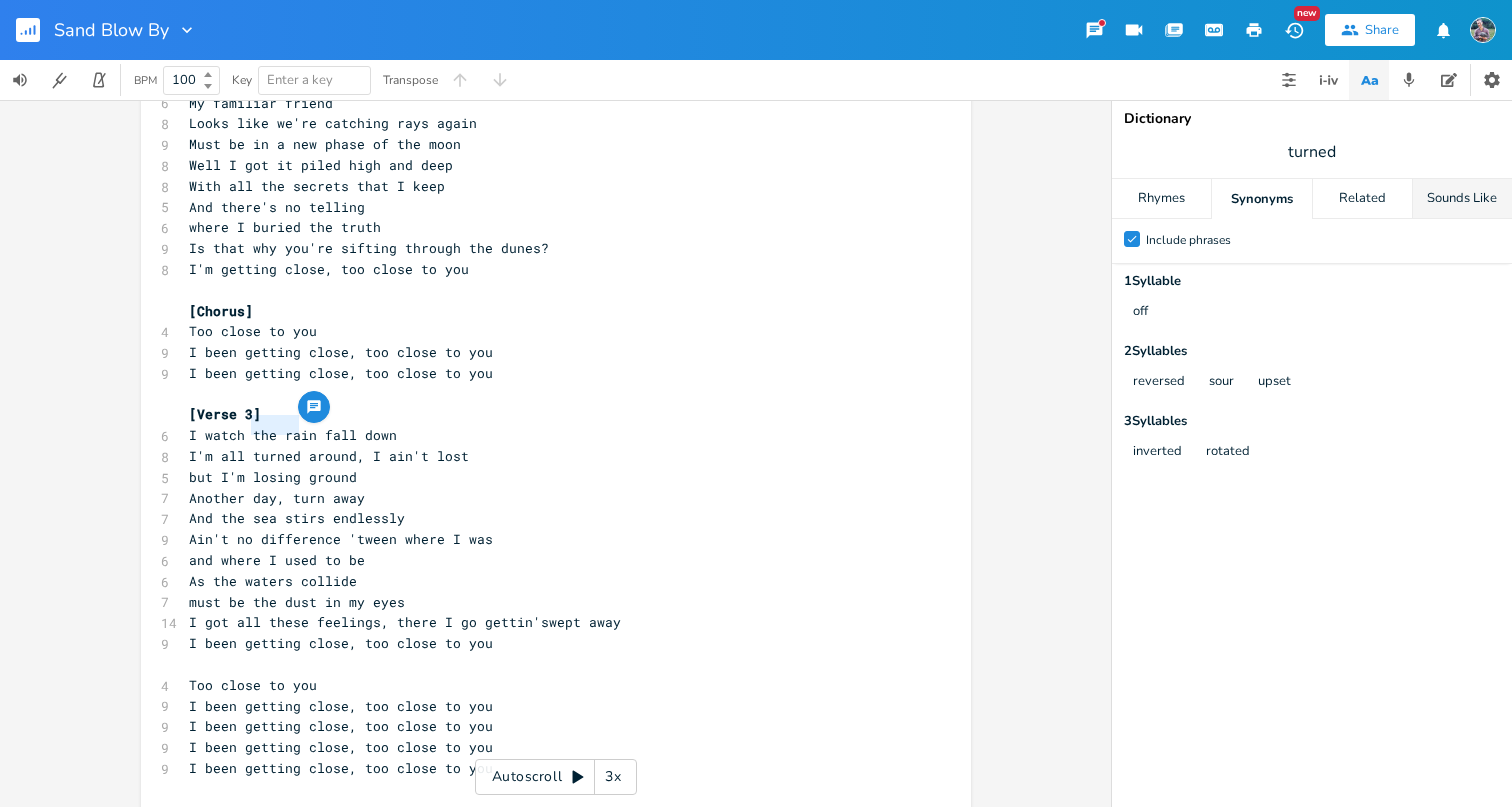 click on "Sounds Like" at bounding box center (1462, 199) 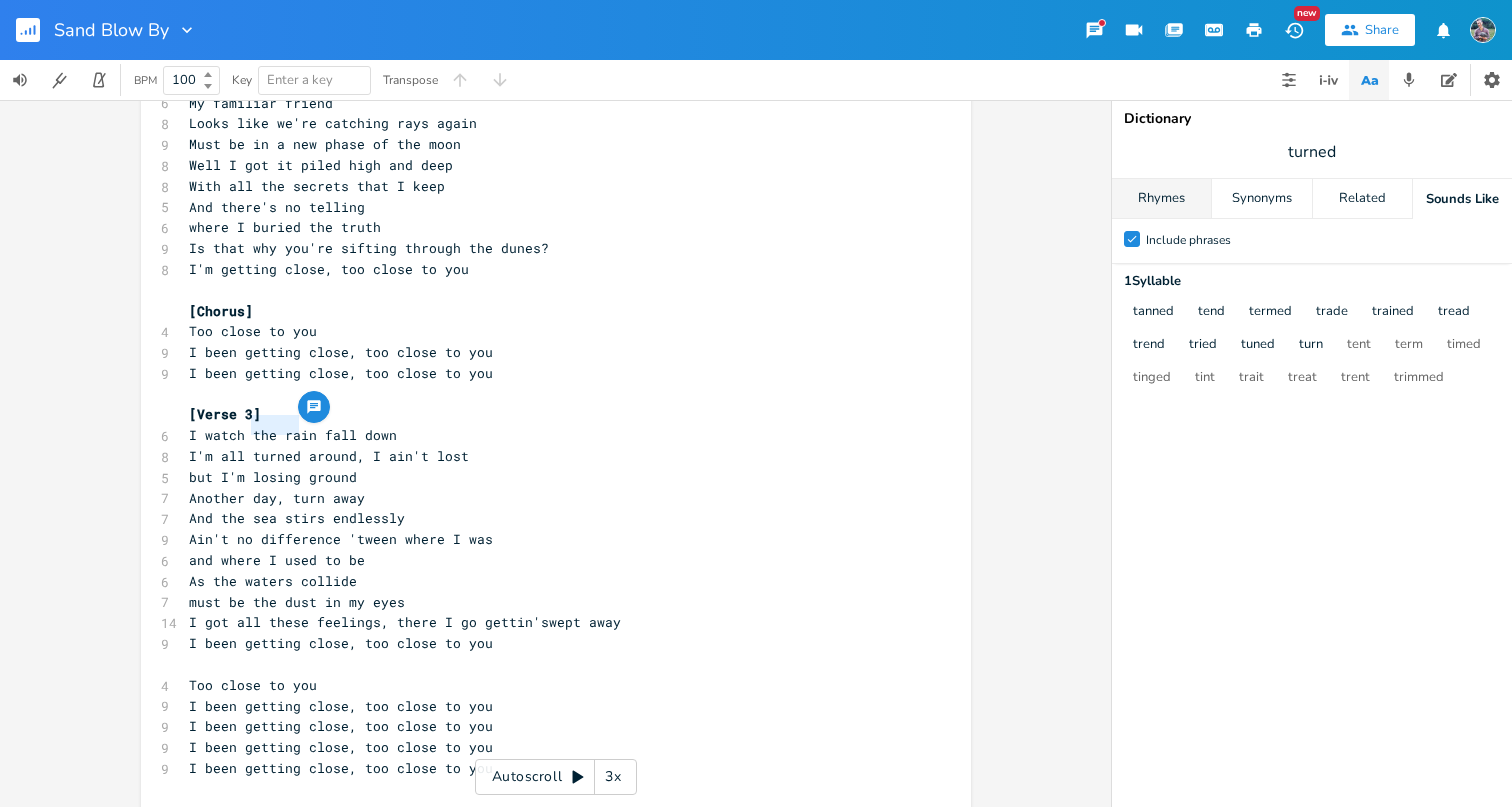 click on "Rhymes" at bounding box center (1161, 199) 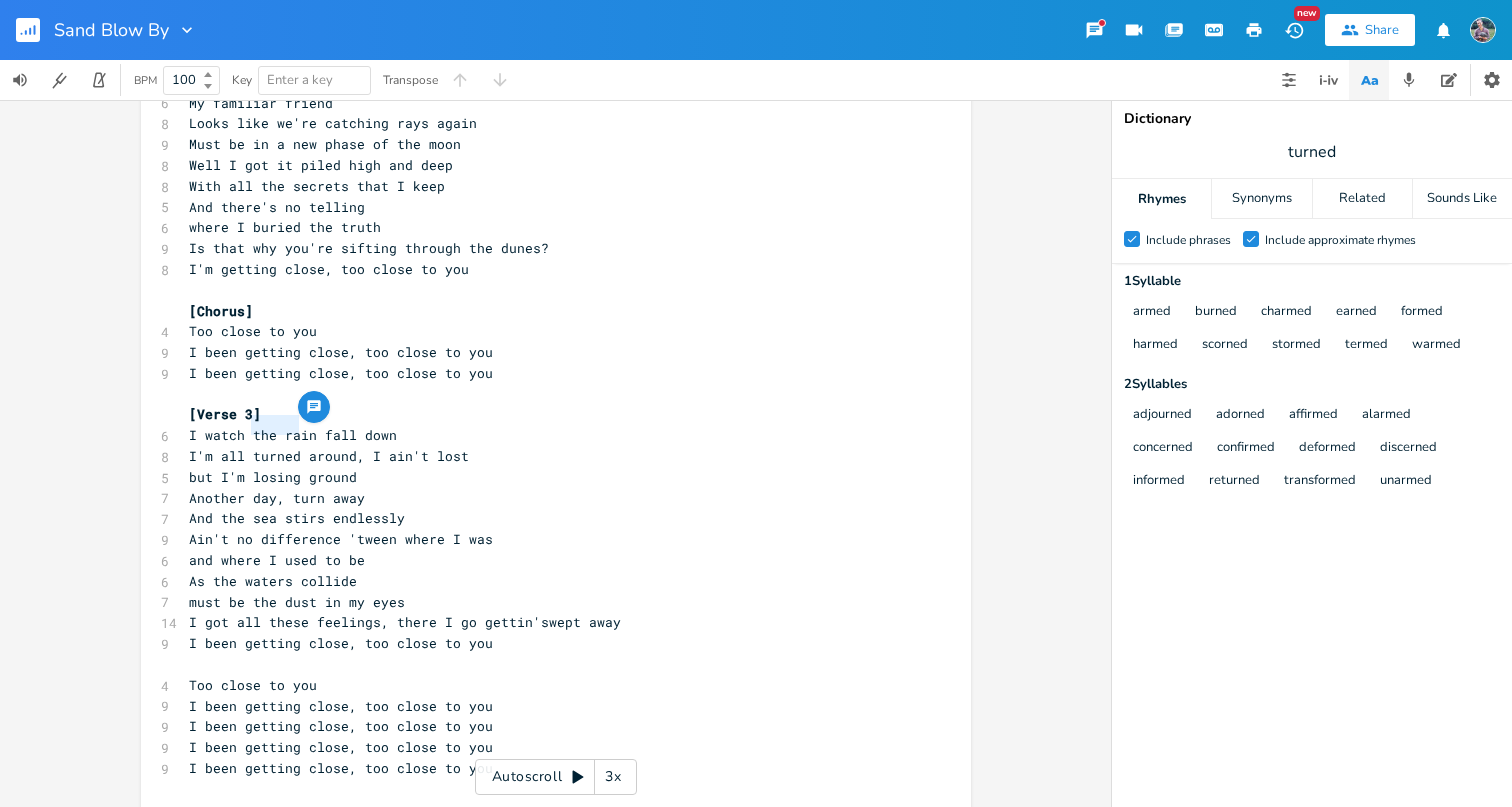 click on "I'm all turned around, I ain't lost" at bounding box center (329, 456) 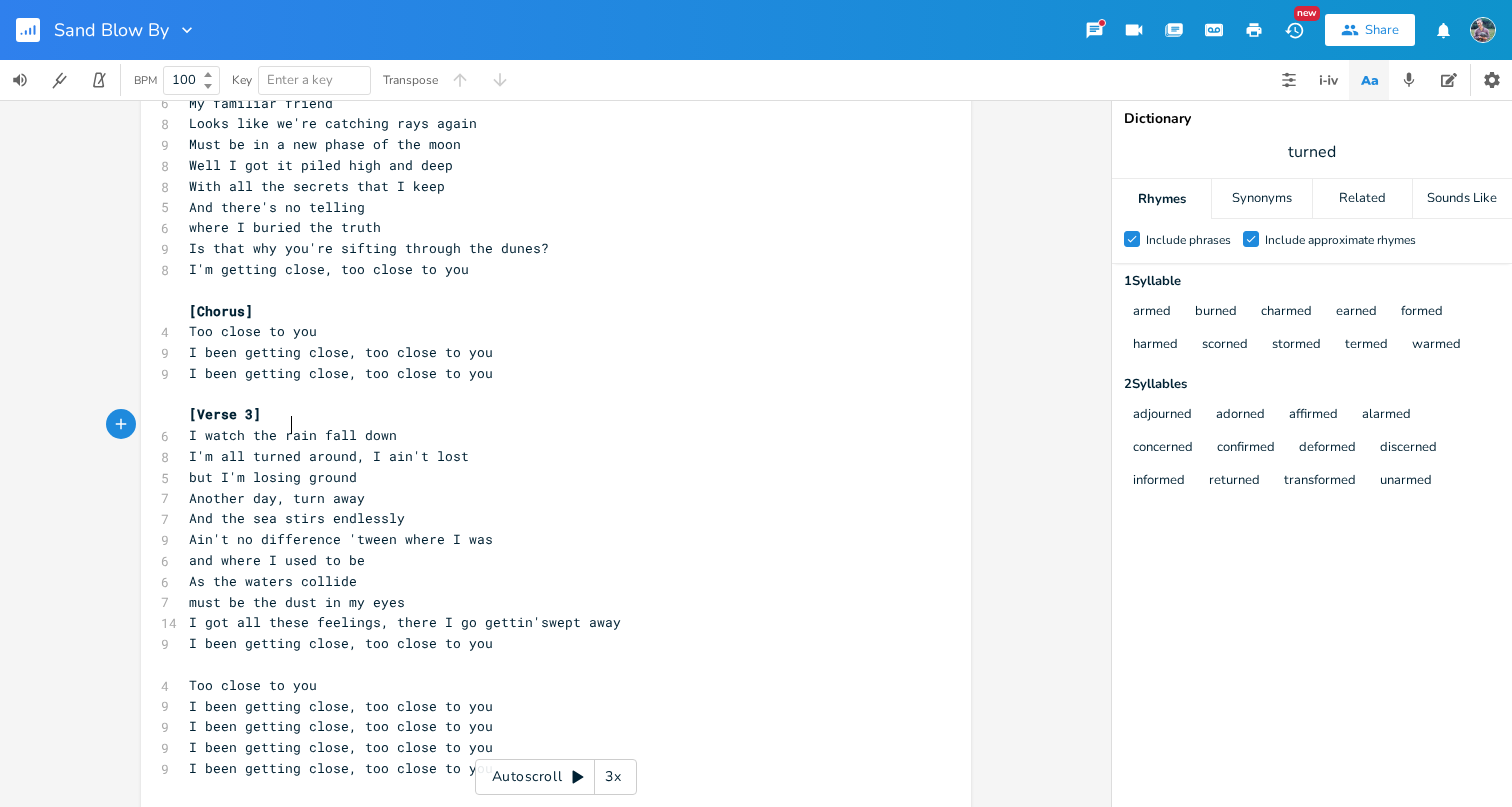 type on "turned" 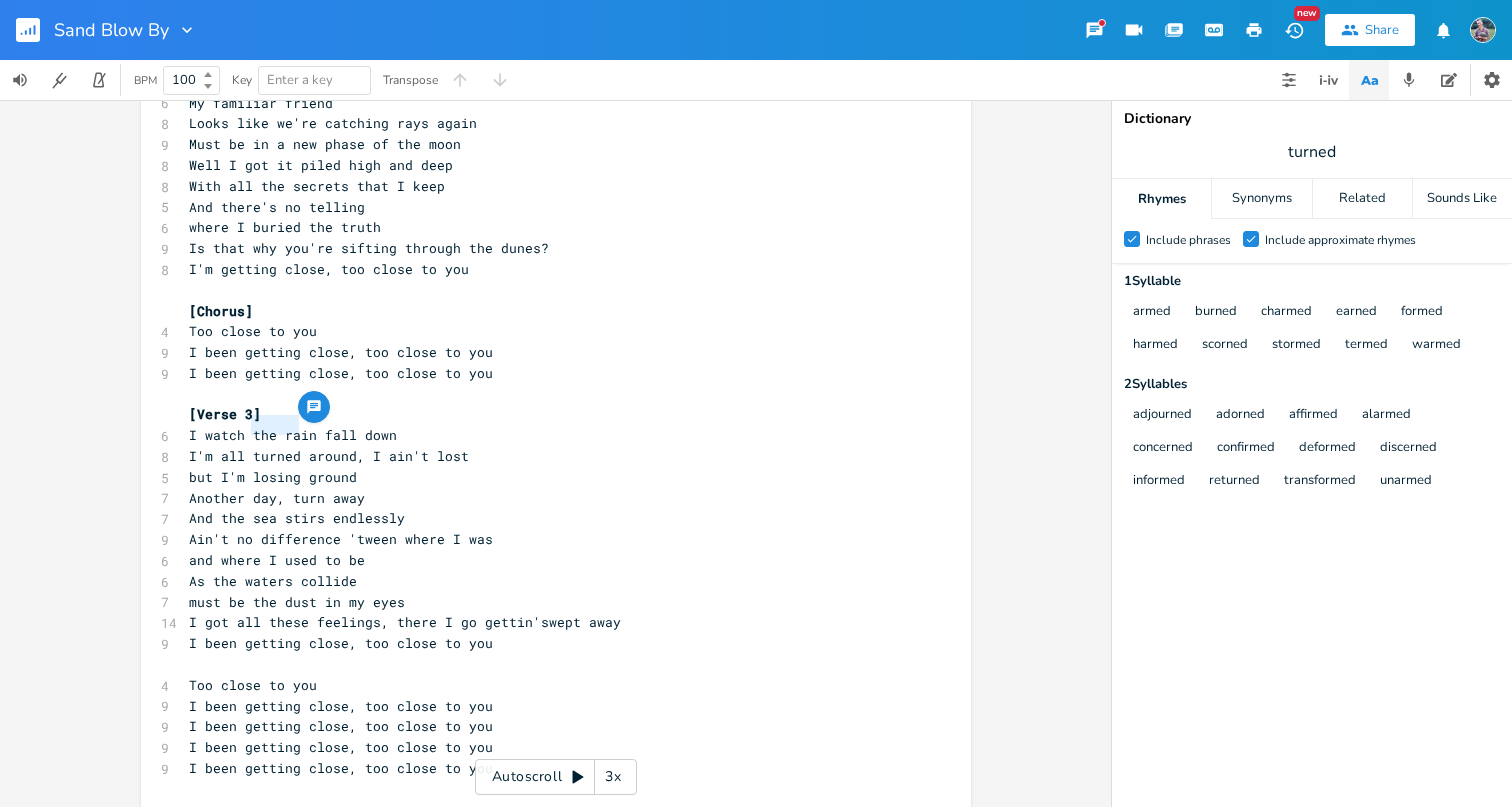 click on "I'm all turned around, I ain't lost" at bounding box center [329, 456] 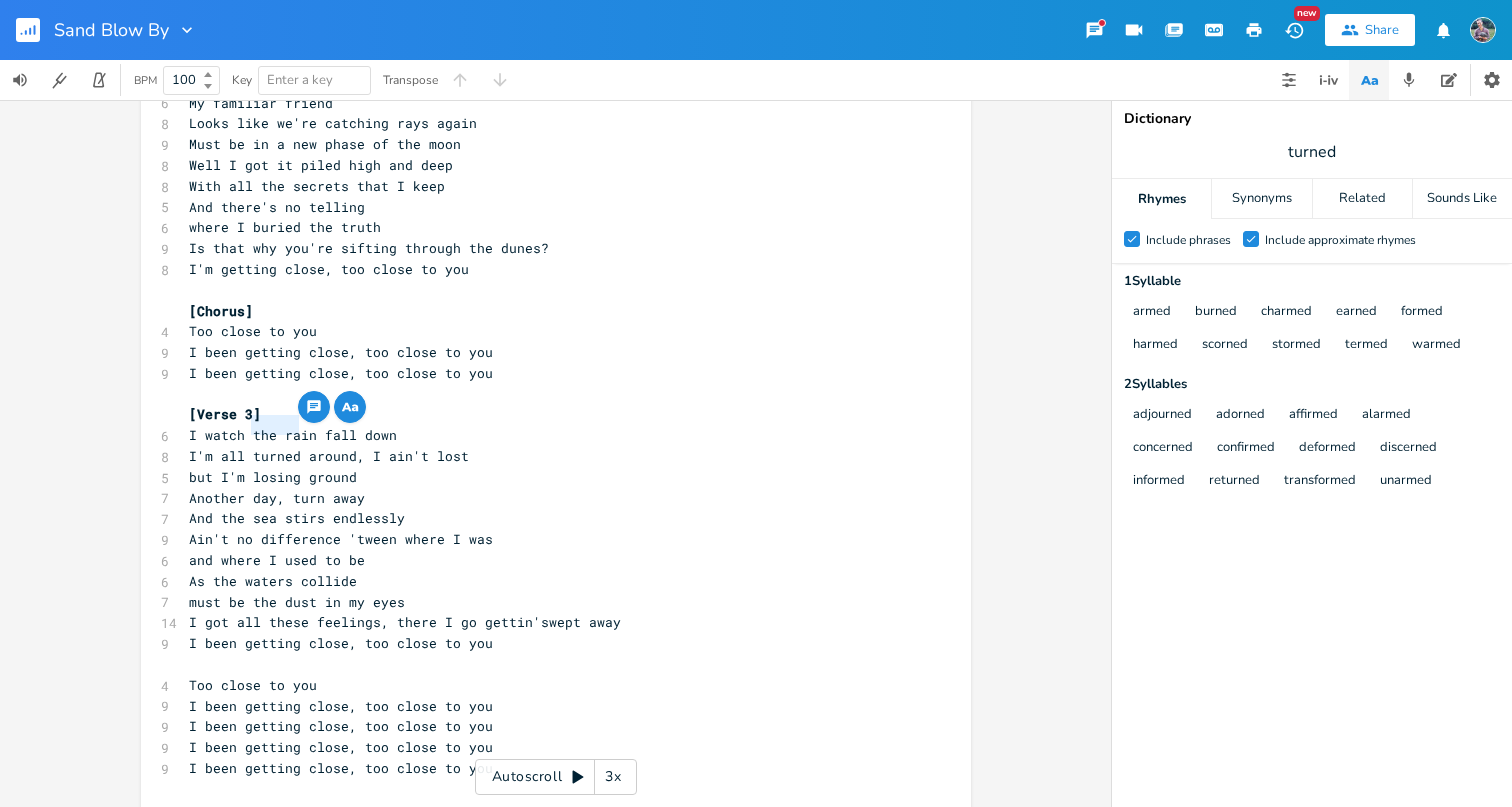 scroll, scrollTop: 0, scrollLeft: 32, axis: horizontal 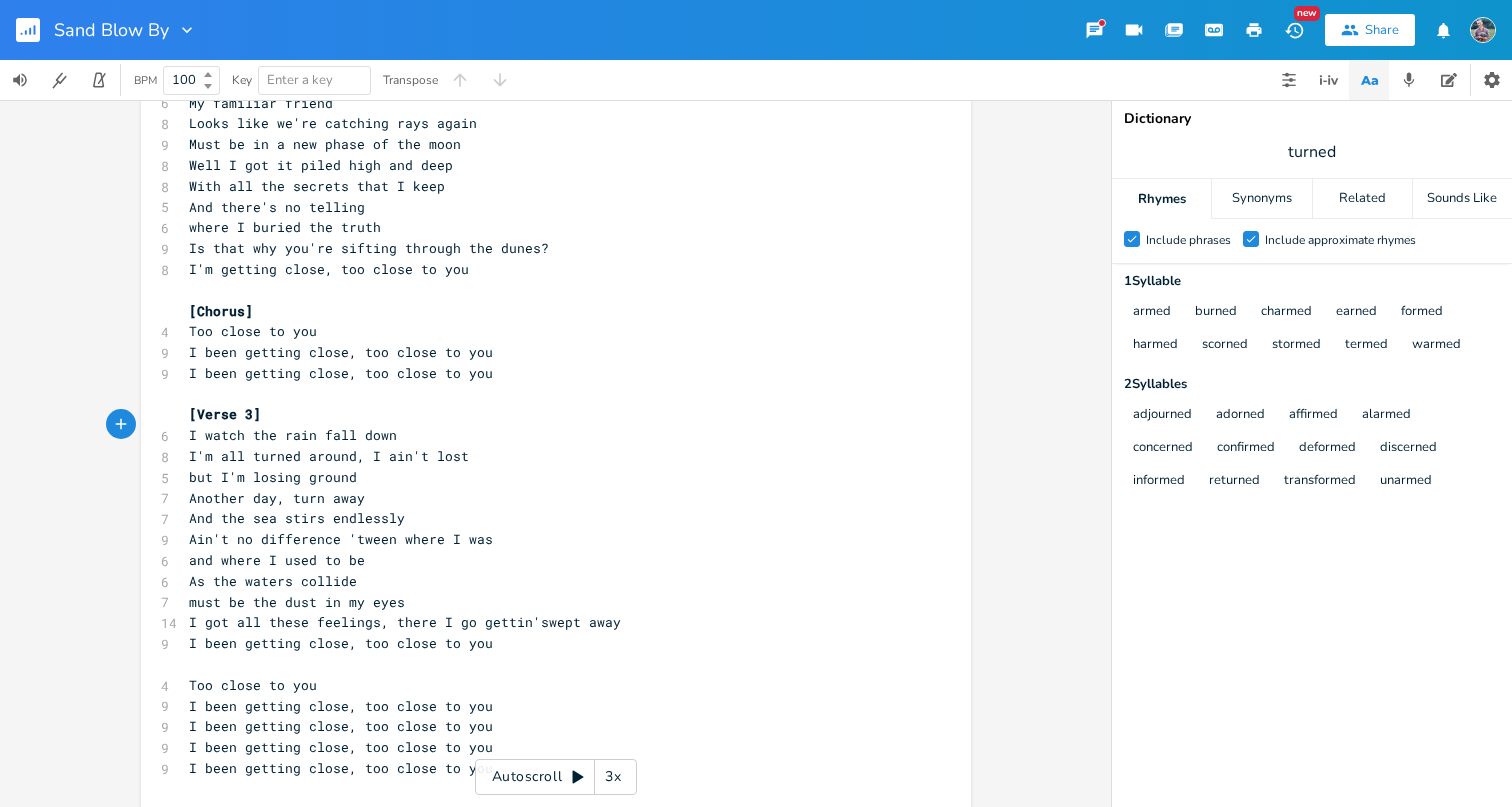 click on "Another day, turn away" at bounding box center [277, 498] 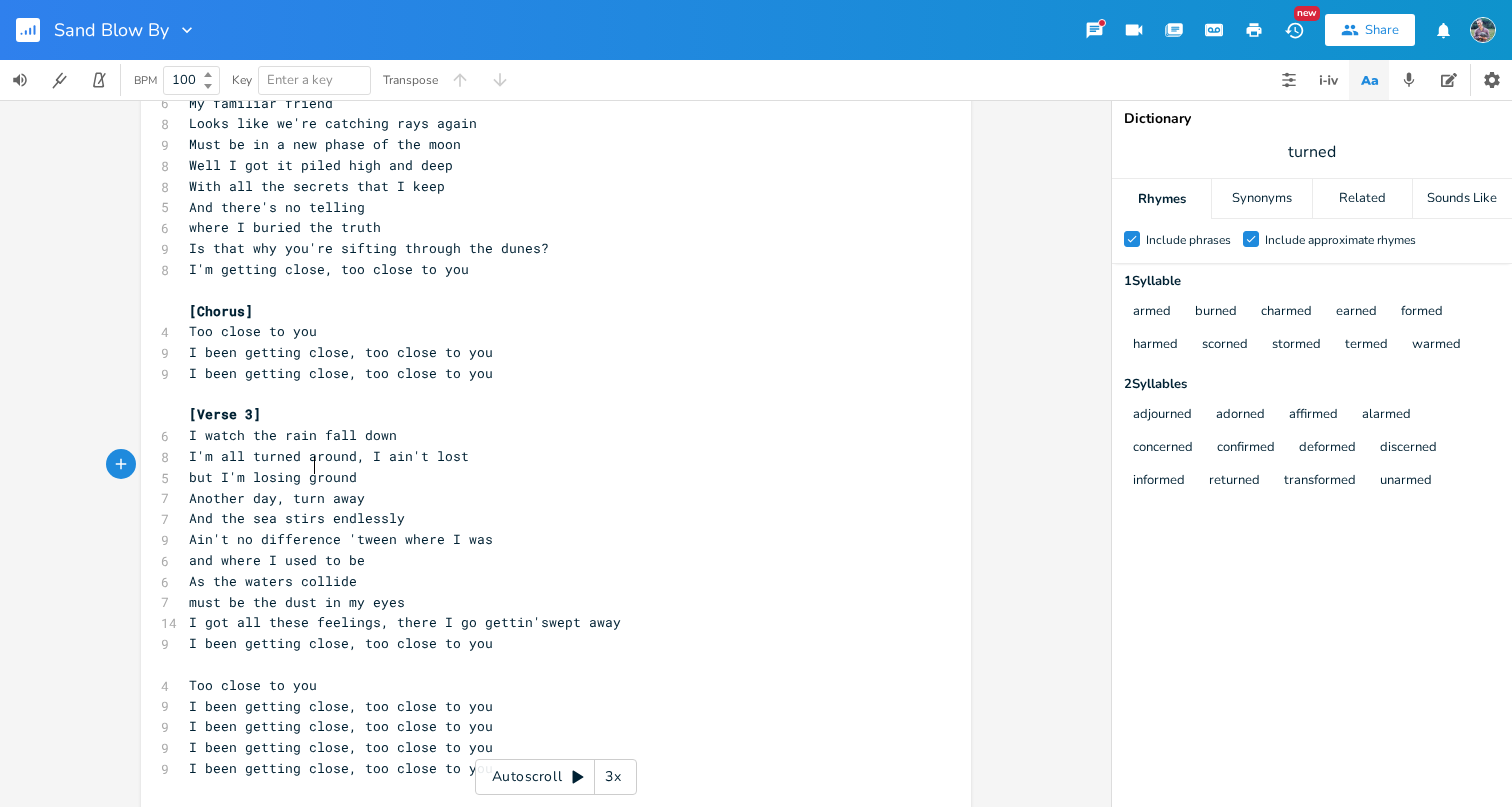 click on "Another day, turn away" at bounding box center (277, 498) 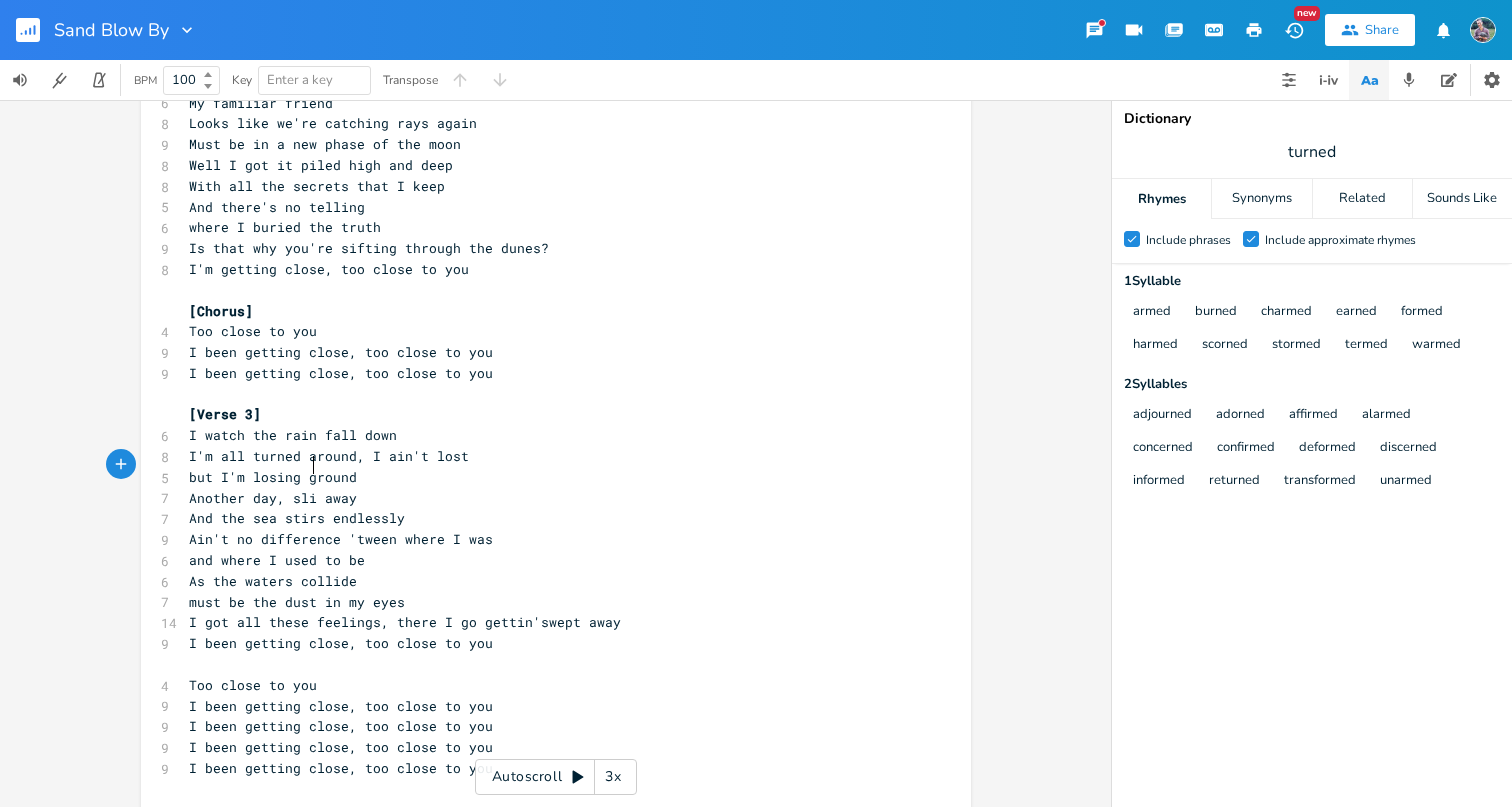 type on "slis" 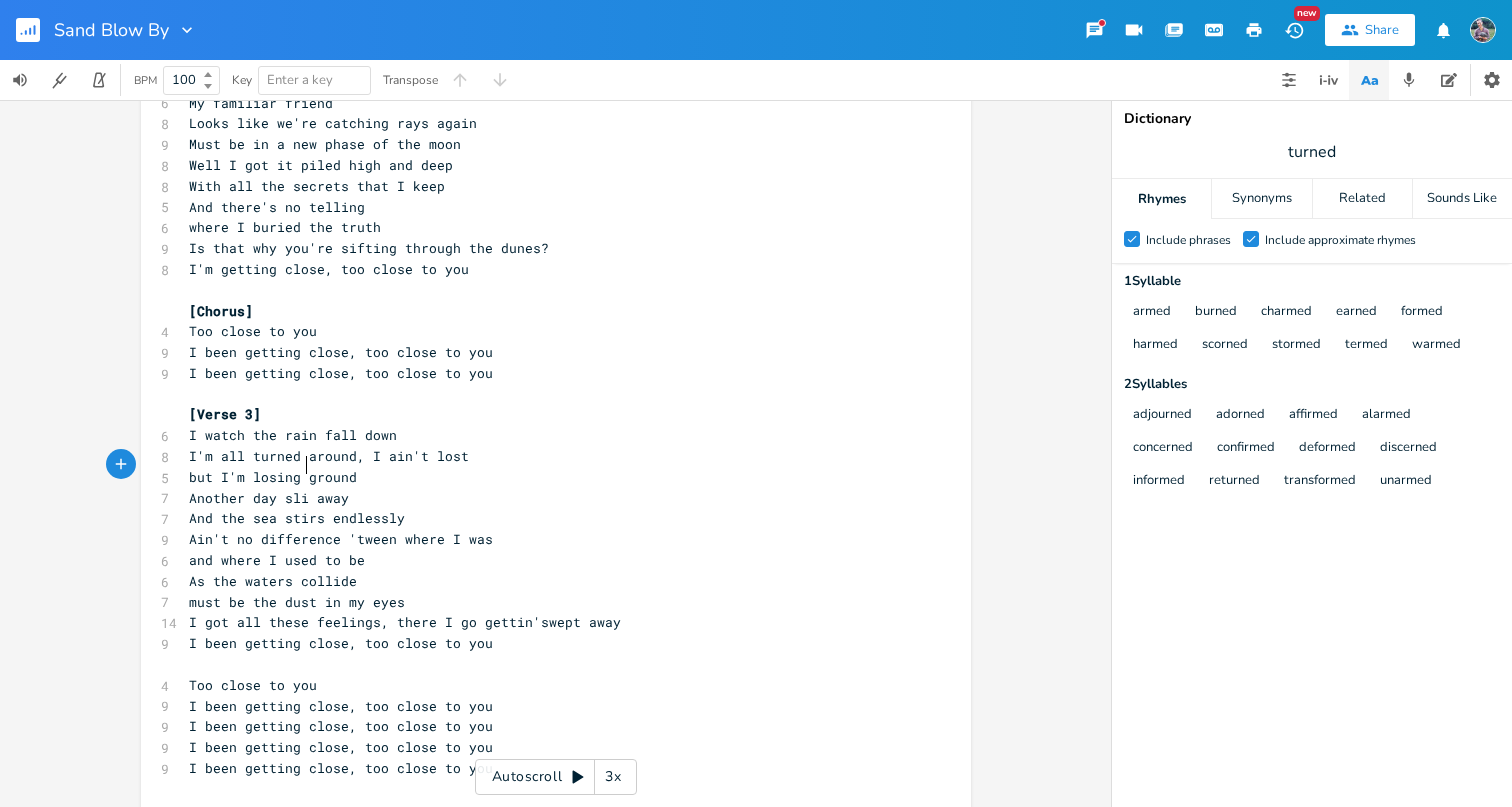 scroll, scrollTop: 0, scrollLeft: 26, axis: horizontal 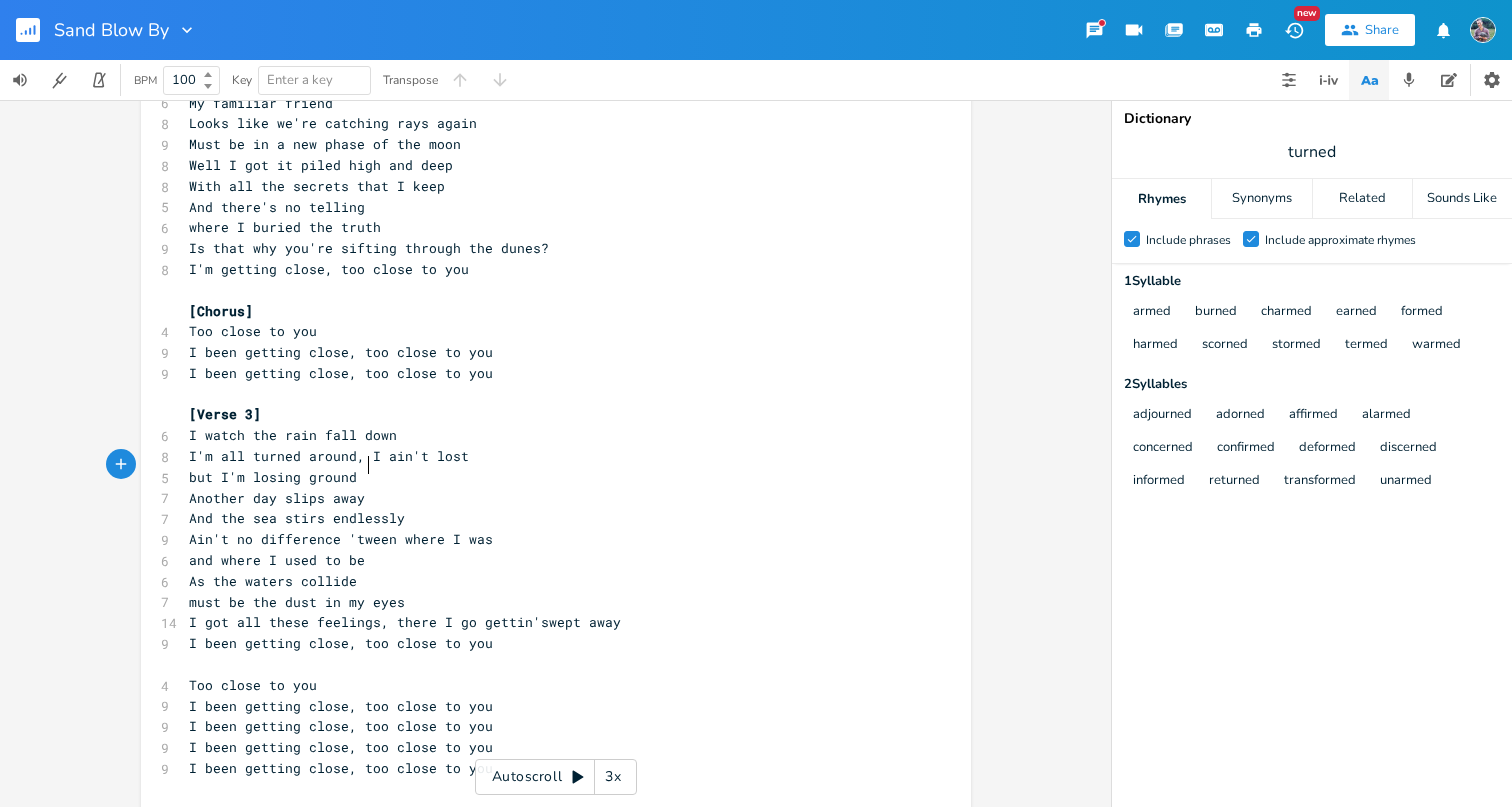 click on "Another day slips away" at bounding box center (546, 498) 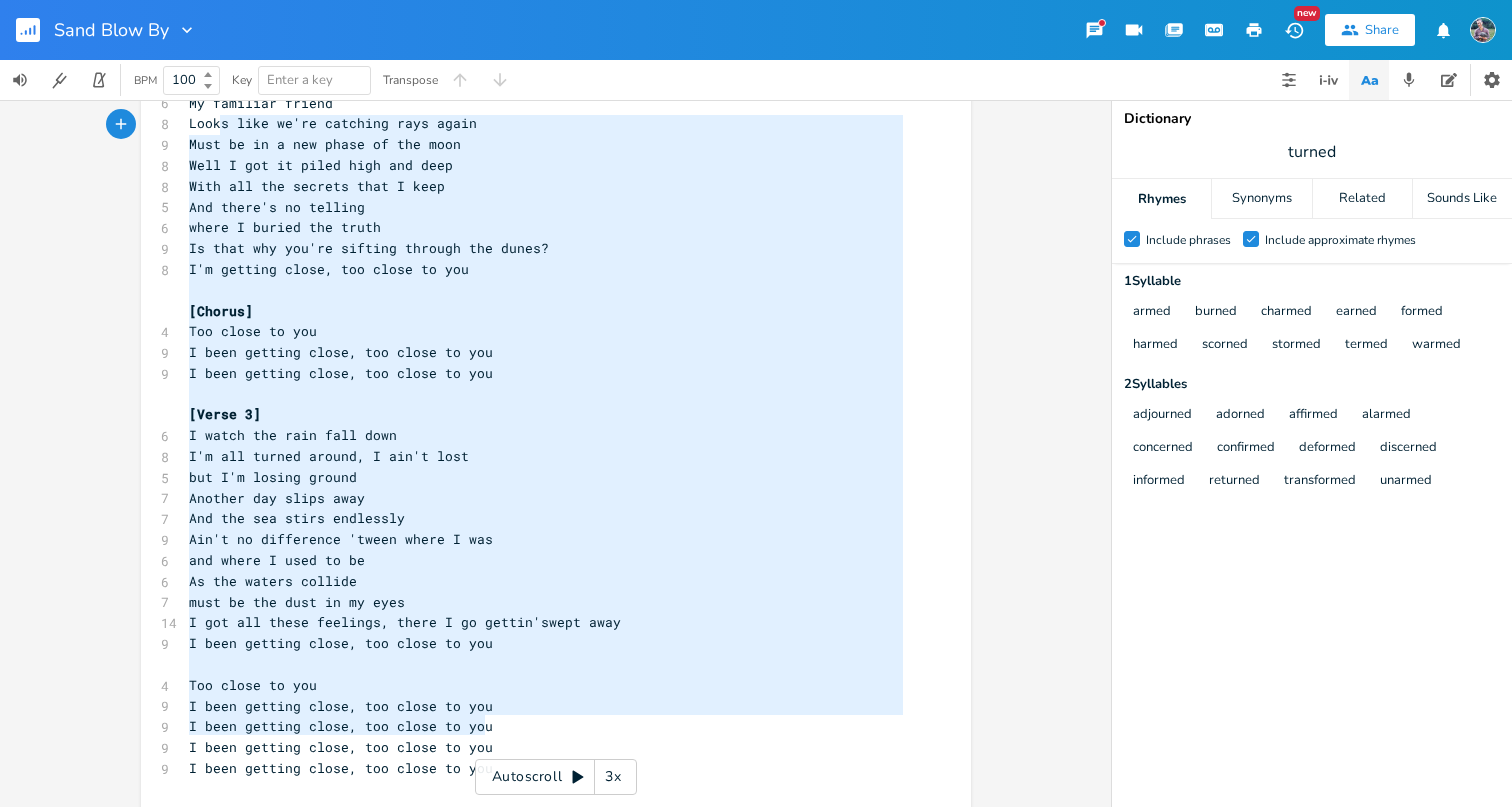 type on "h all the secrets that I keep
And there's no telling
where I buried the truth
Is that why you're sifting through the dunes?
I'm getting close, too close to you
[Chorus]
Too close to you
I been getting close, too close to you
I been getting close, too close to you
[Verse 3]
I watch the rain fall down
I'm all turned around, I ain't lost
but I'm losing ground
Another day slips away
And the sea stirs endlessly
Ain't no difference 'tween where I was
and where I used to be
As the waters collide
must be the dust in my eyes
I got all these feelings, there I go gettin'swept away
I been getting close, too close to you
Too close to you
I been getting close, too close to you
I been getting close, too close to you
I been getting close, too close to you
I been getting close, too close to you" 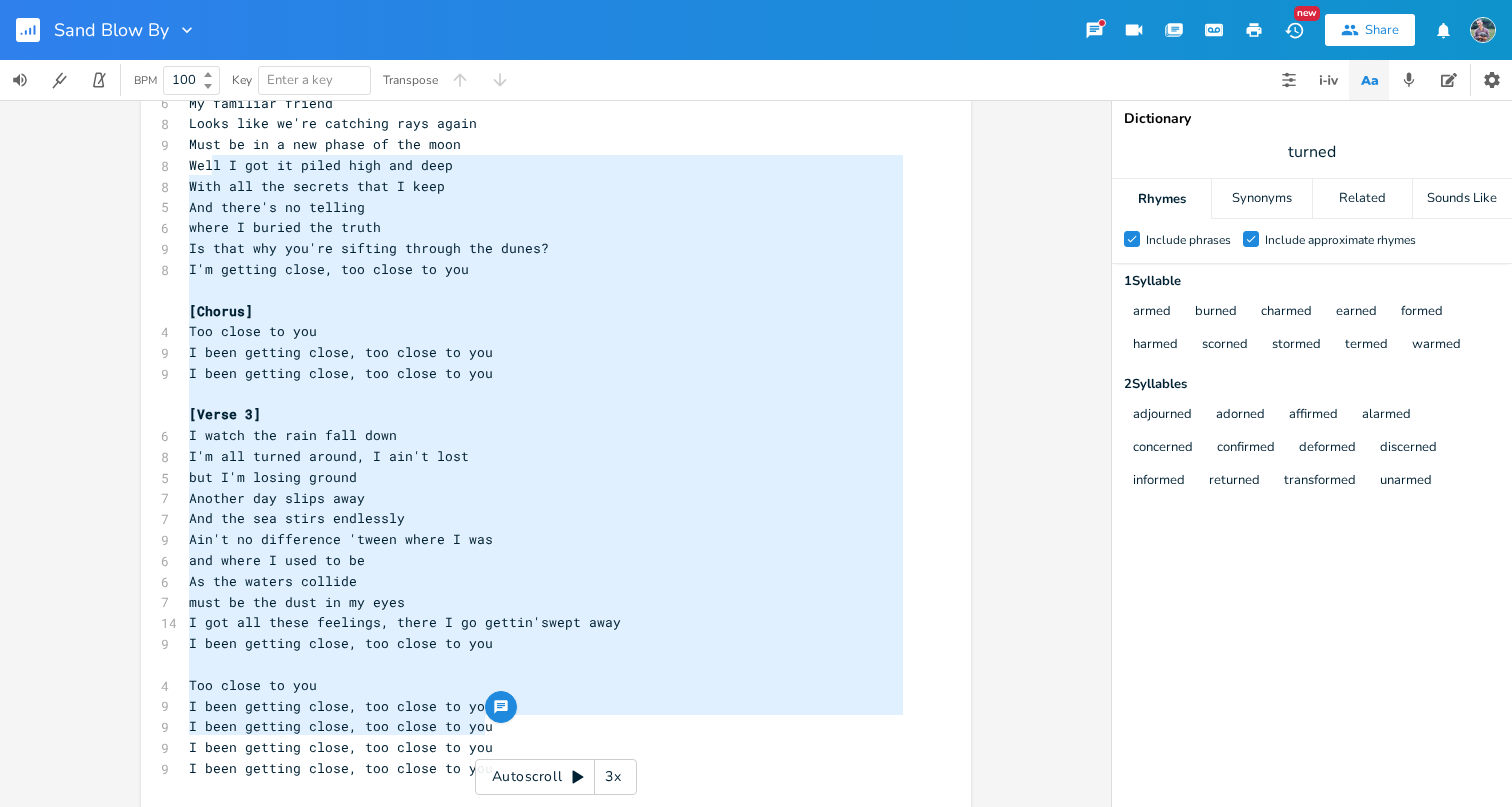 click on "With all the secrets that I keep" at bounding box center [317, 186] 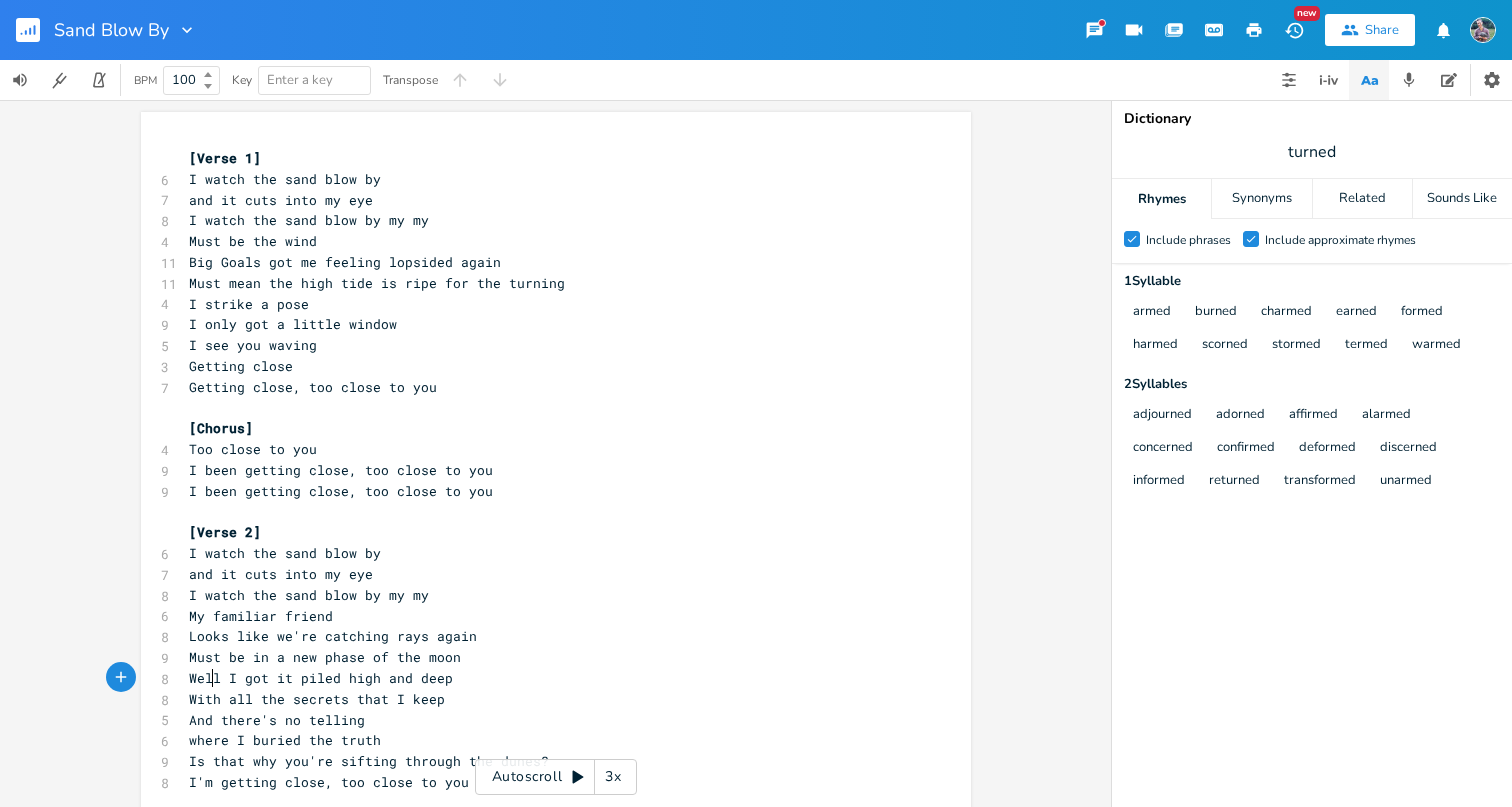 scroll, scrollTop: 0, scrollLeft: 0, axis: both 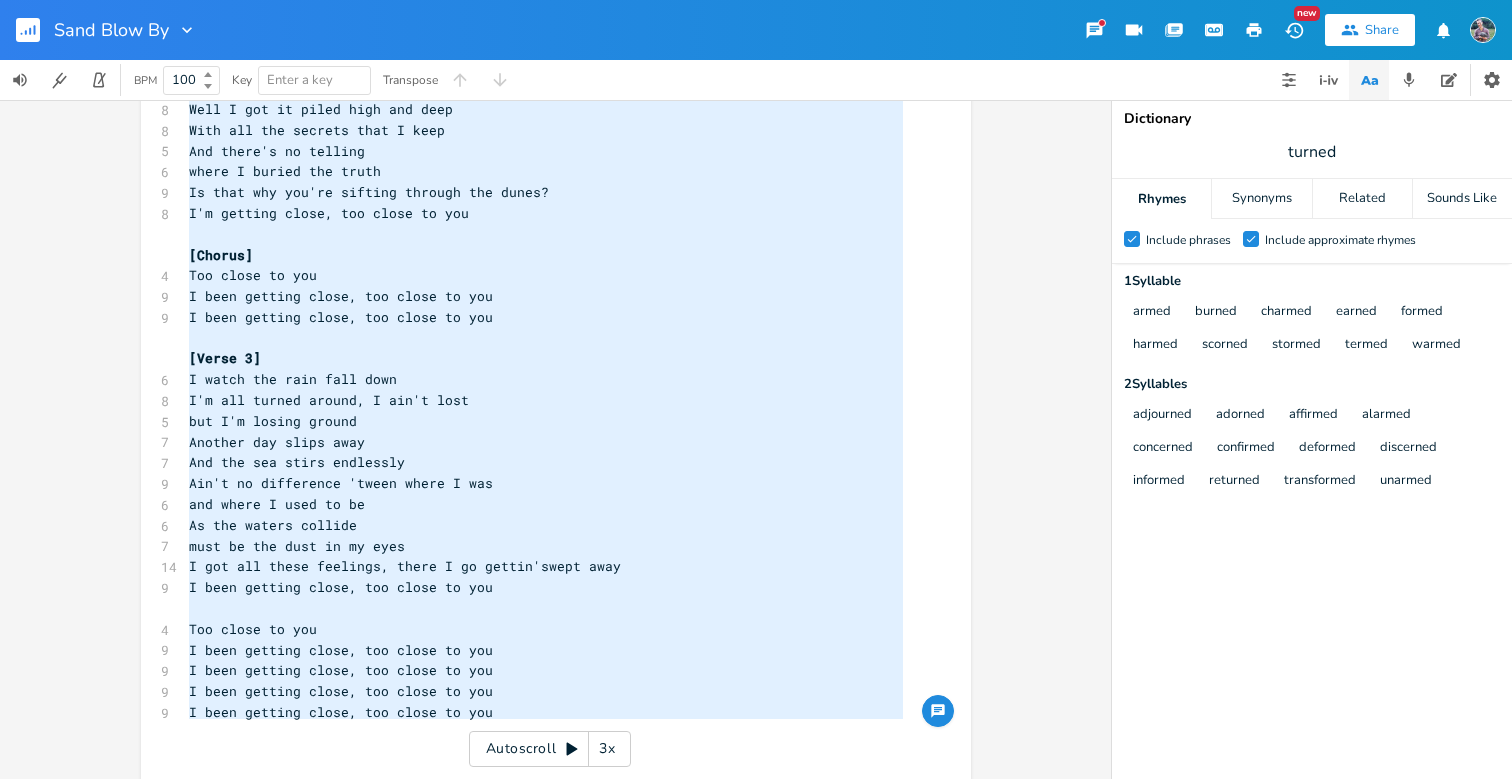 click on "[Verse 1] 6 I watch the sand blow by 7 and it cuts into my eye 8 I watch the sand blow by my my 4 Must be the wind 11 Big Goals got me feeling lopsided again 11 Must mean the high tide is ripe for the turning 4 I strike a pose 9 I only got a little window 5 I see you waving 3 Getting close 7 Getting close, too close to you ​ [Chorus] 4 Too close to you 9 I been getting close, too close to you 9 I been getting close, too close to you ​ [Verse 2] 6 I watch the sand blow by 7 and it cuts into my eye 8 I watch the sand blow by my my 6 My familiar friend 8 Looks like we're catching rays again 9 Must be in a new phase of the moon 8 Well I got it piled high and deep 8 With all the secrets that I keep 5 And there's no telling 6 where I buried the truth 9 Is that why you're sifting through the dunes? 8 I'm getting close, too close to you ​ [Chorus] 4 Too close to you 9 I been getting close, too close to you 9 I been getting close, too close to you ​ [Verse 3] 6 I watch the rain fall down 8 5 7 7 9 6 6 7 14 9 4" at bounding box center (546, 182) 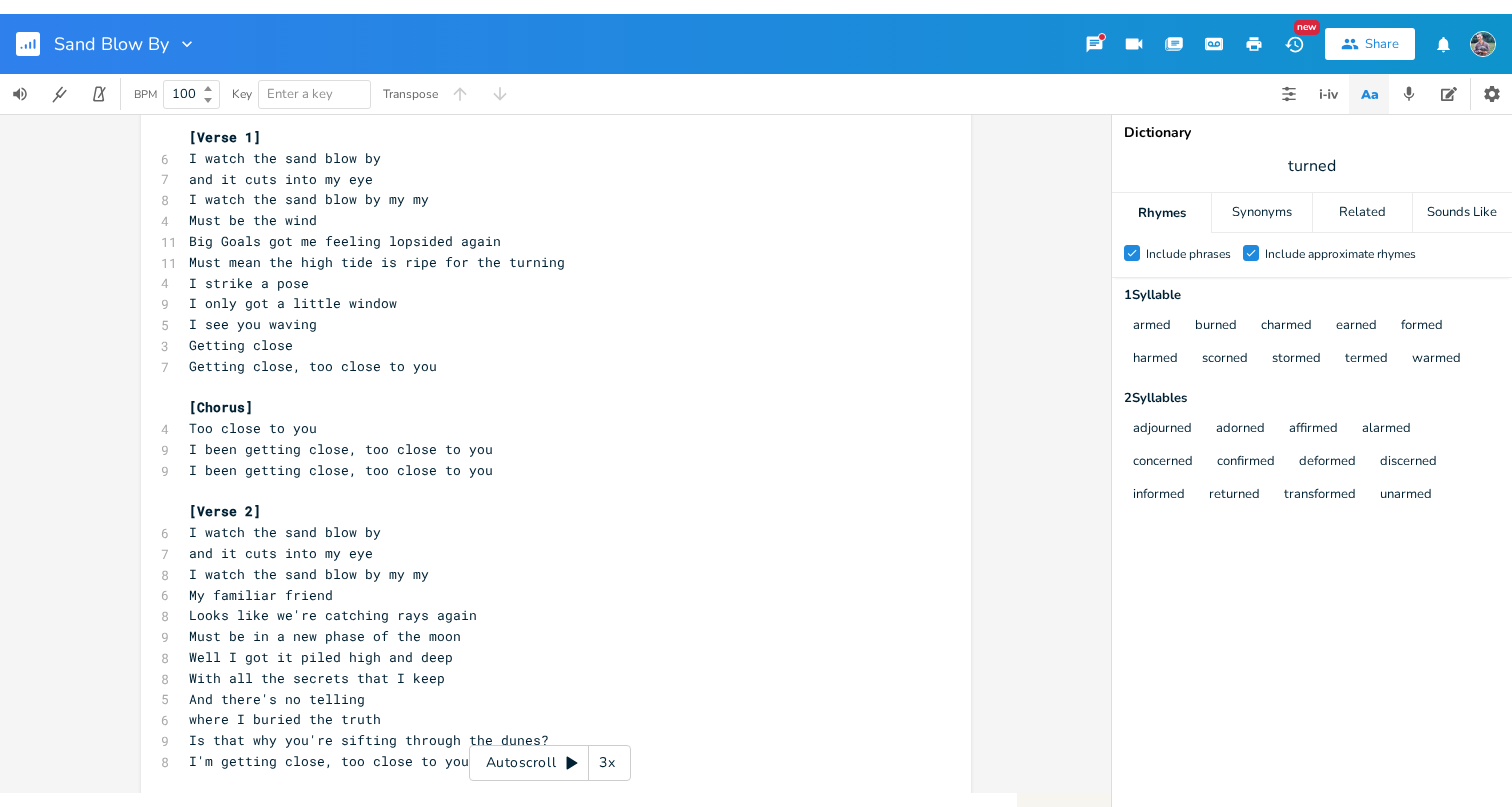 scroll, scrollTop: 0, scrollLeft: 0, axis: both 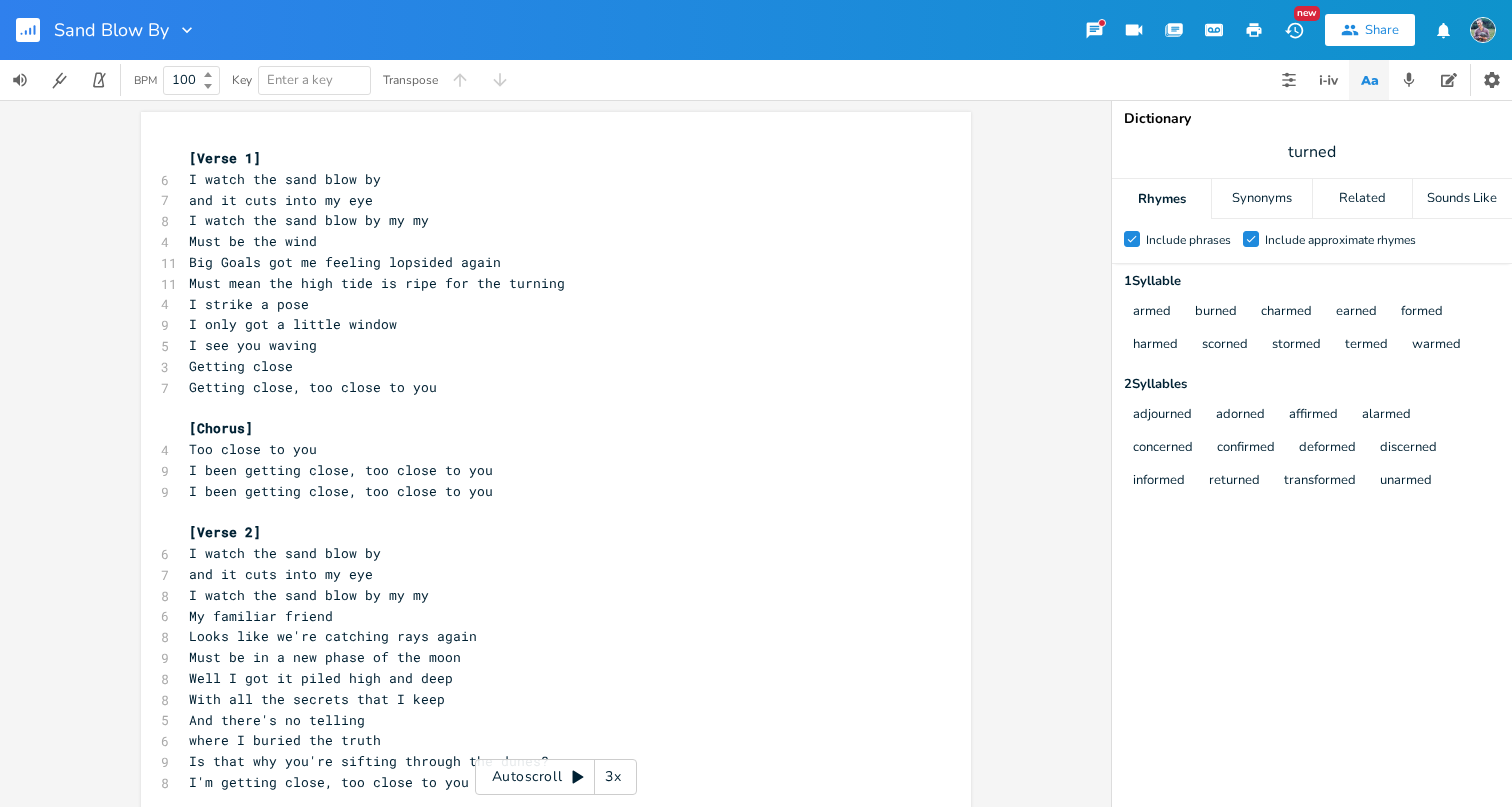 click on "Must mean the high tide is ripe for the turning" at bounding box center [377, 283] 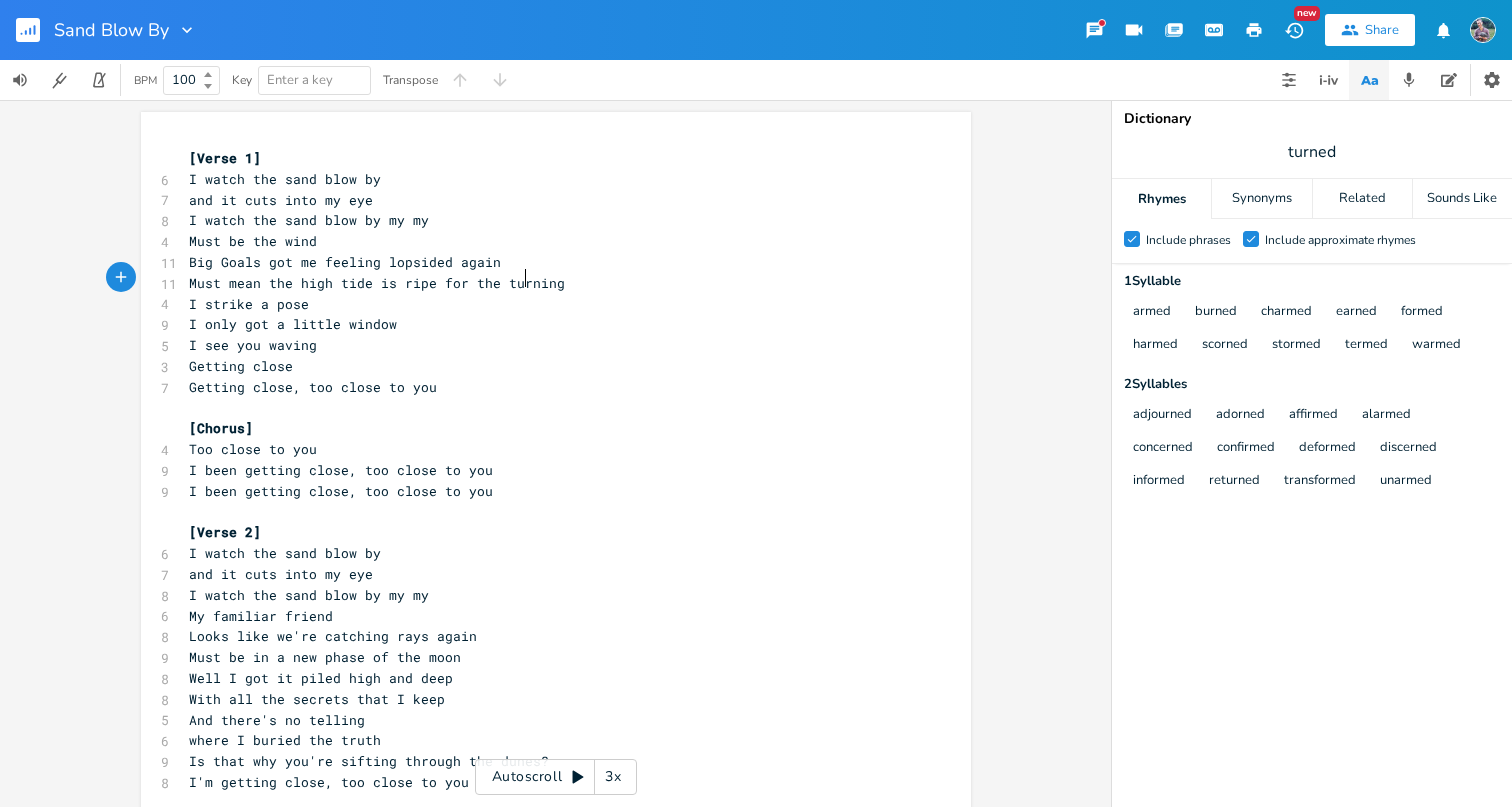type on "turning" 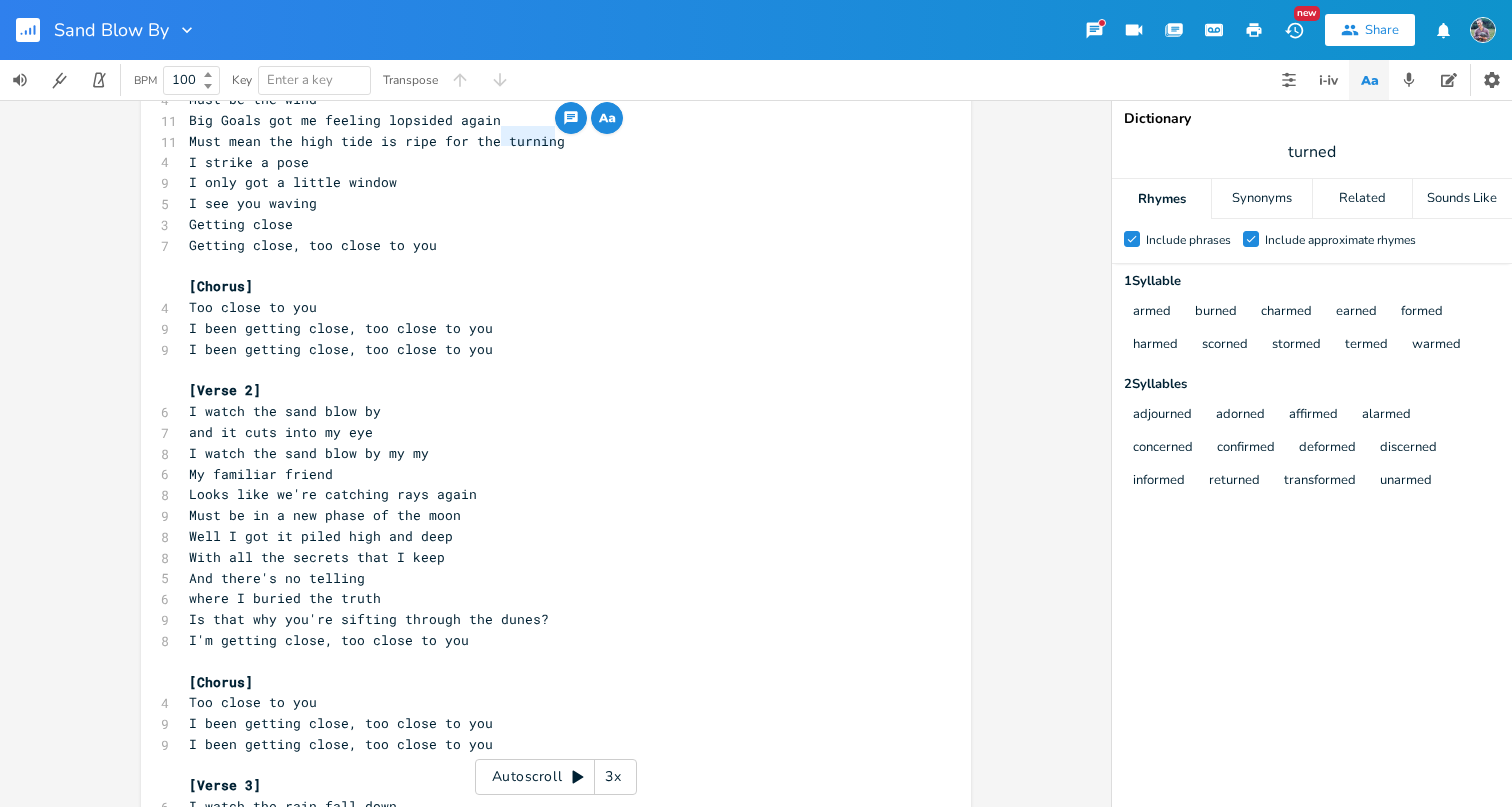 scroll, scrollTop: 158, scrollLeft: 0, axis: vertical 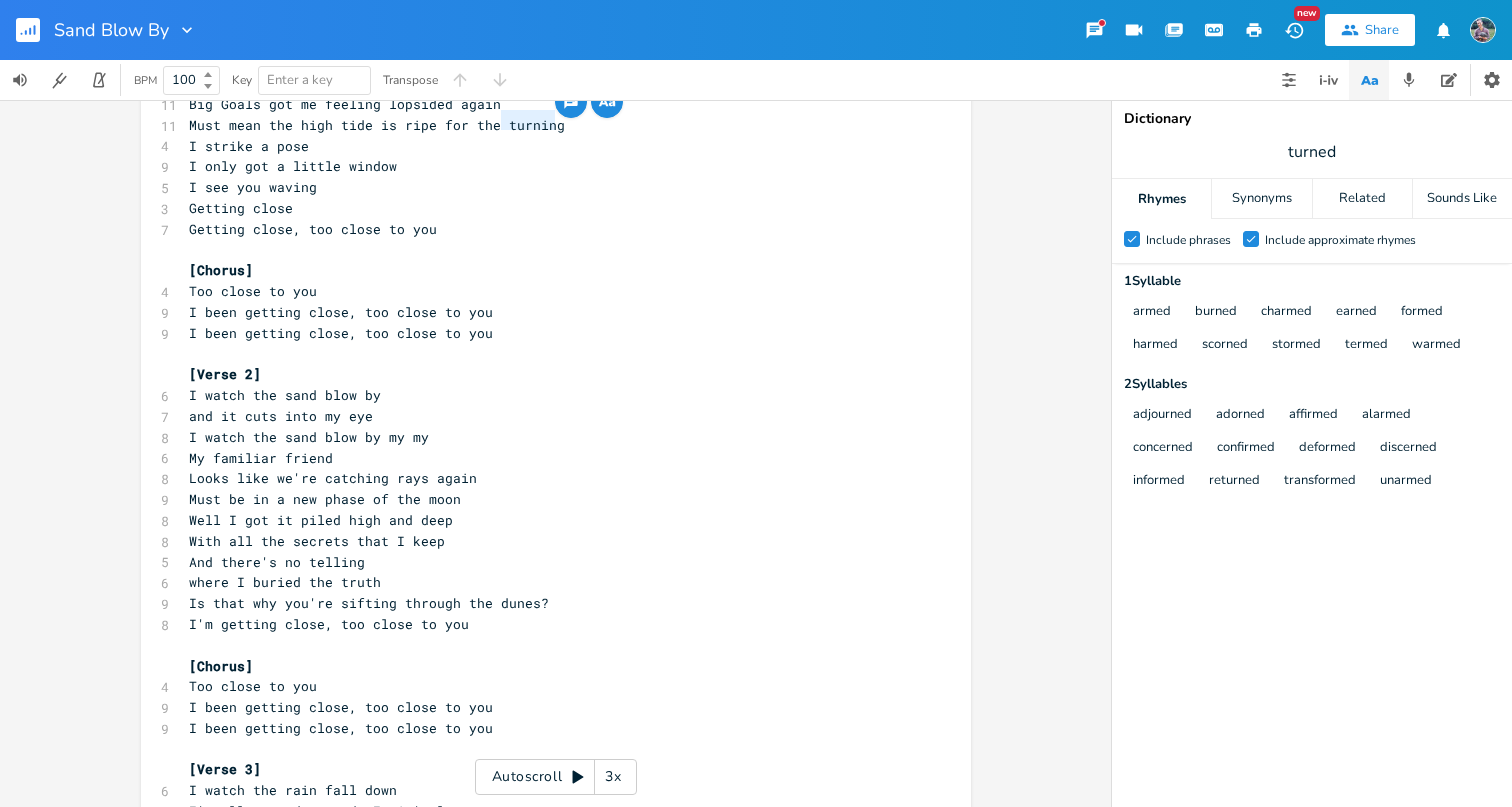 click on "​" at bounding box center (546, 250) 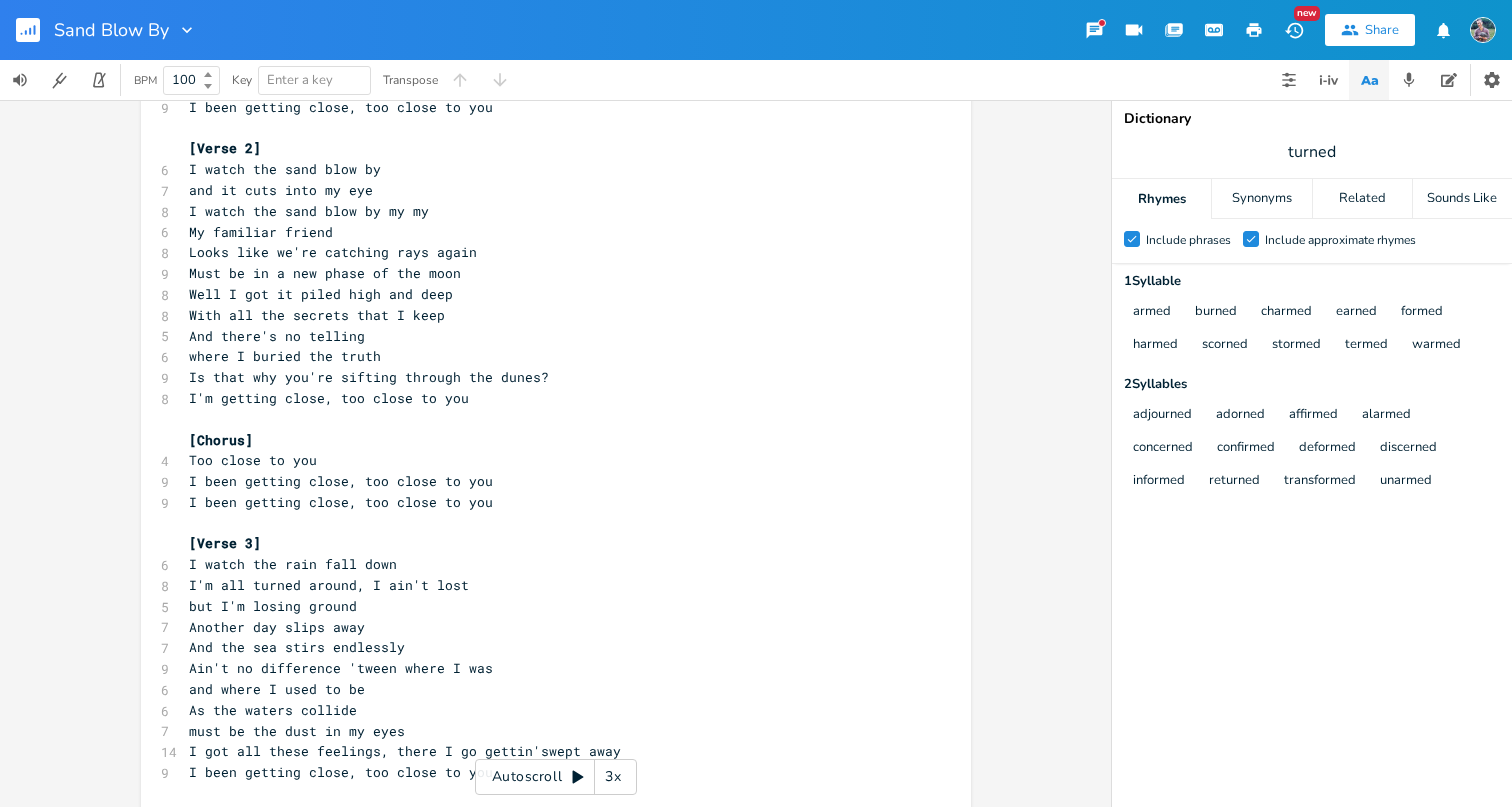 scroll, scrollTop: 386, scrollLeft: 0, axis: vertical 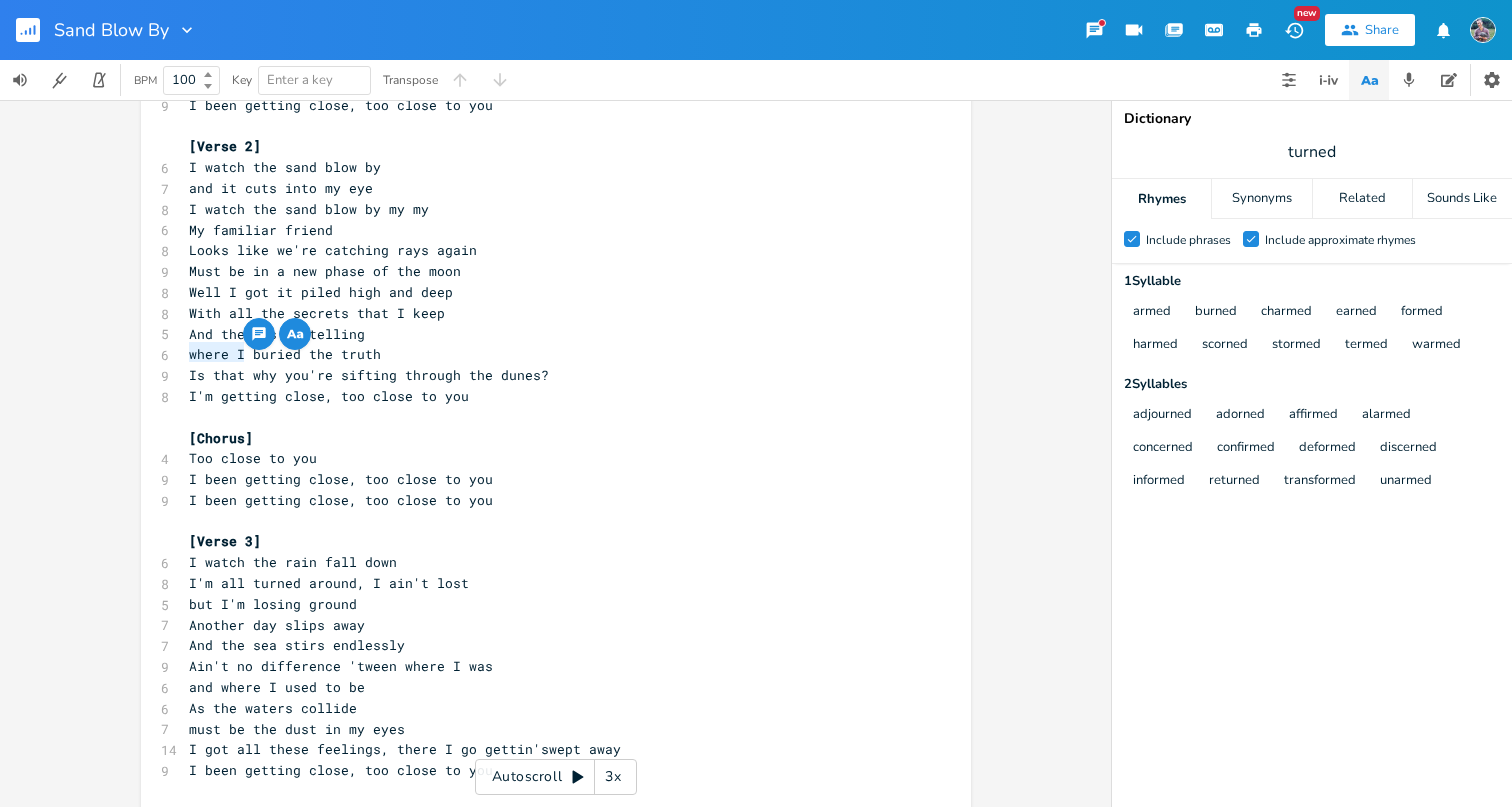 drag, startPoint x: 182, startPoint y: 358, endPoint x: 239, endPoint y: 353, distance: 57.21888 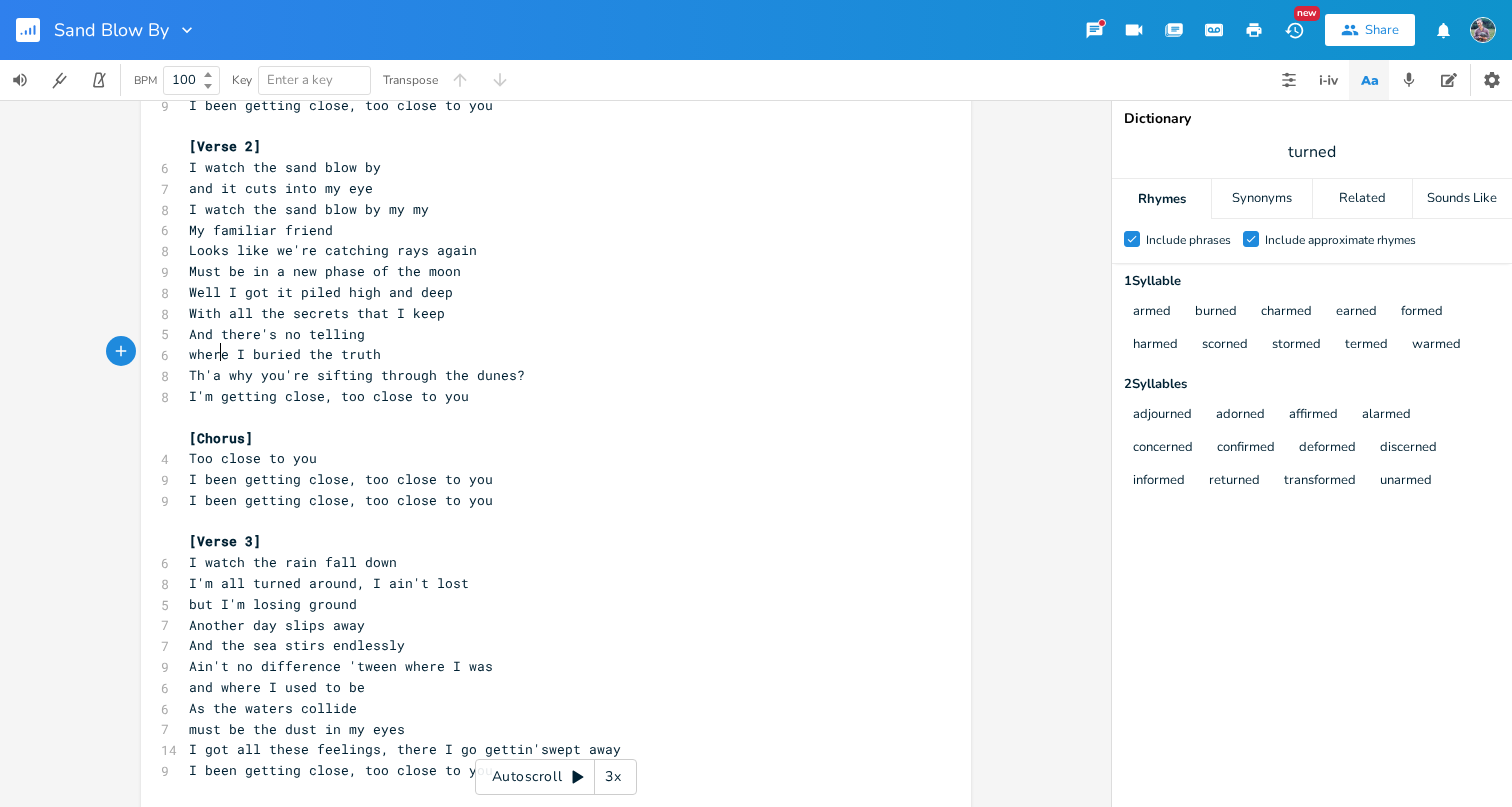type on "Th'at" 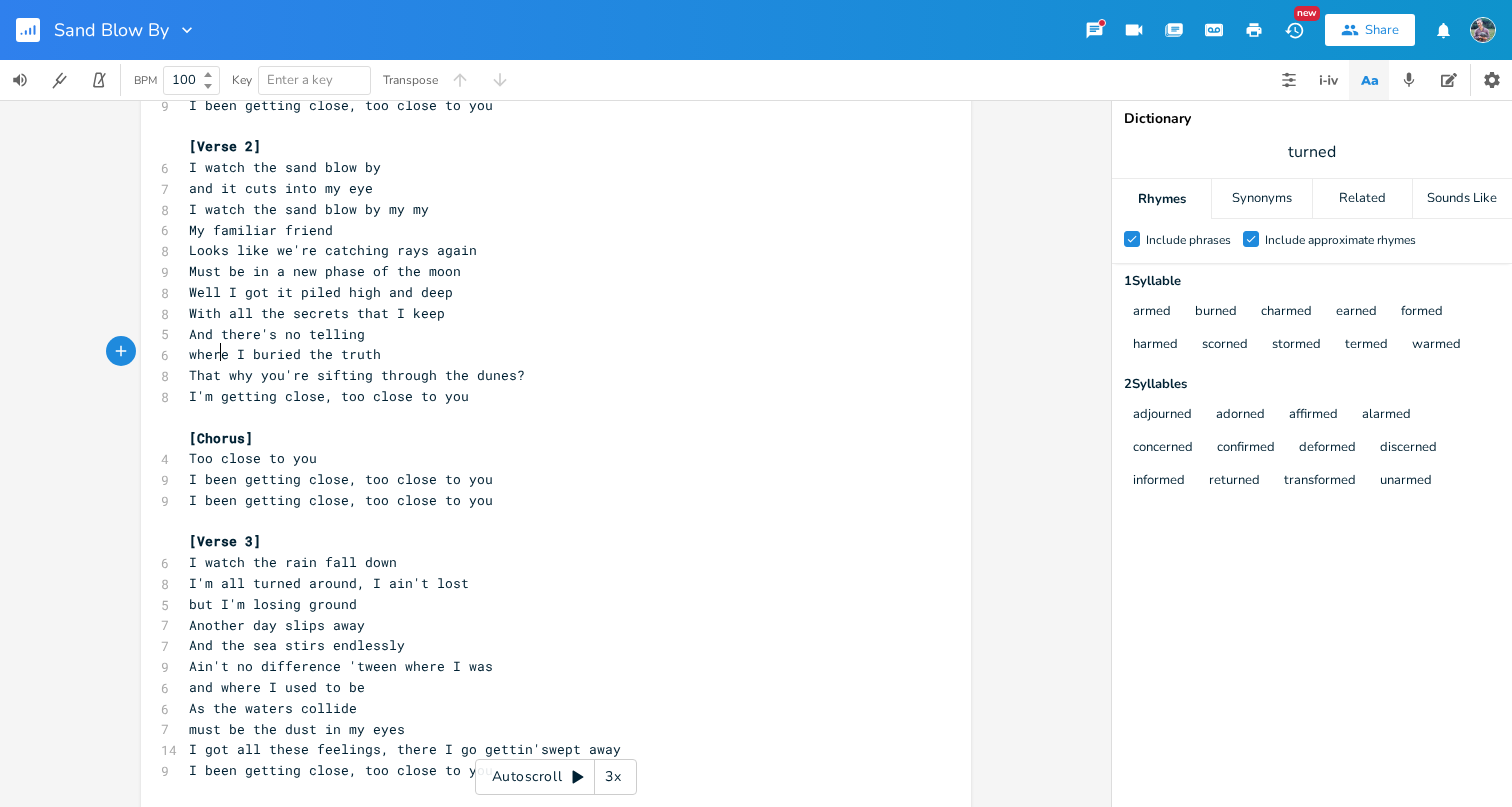 type on "at's" 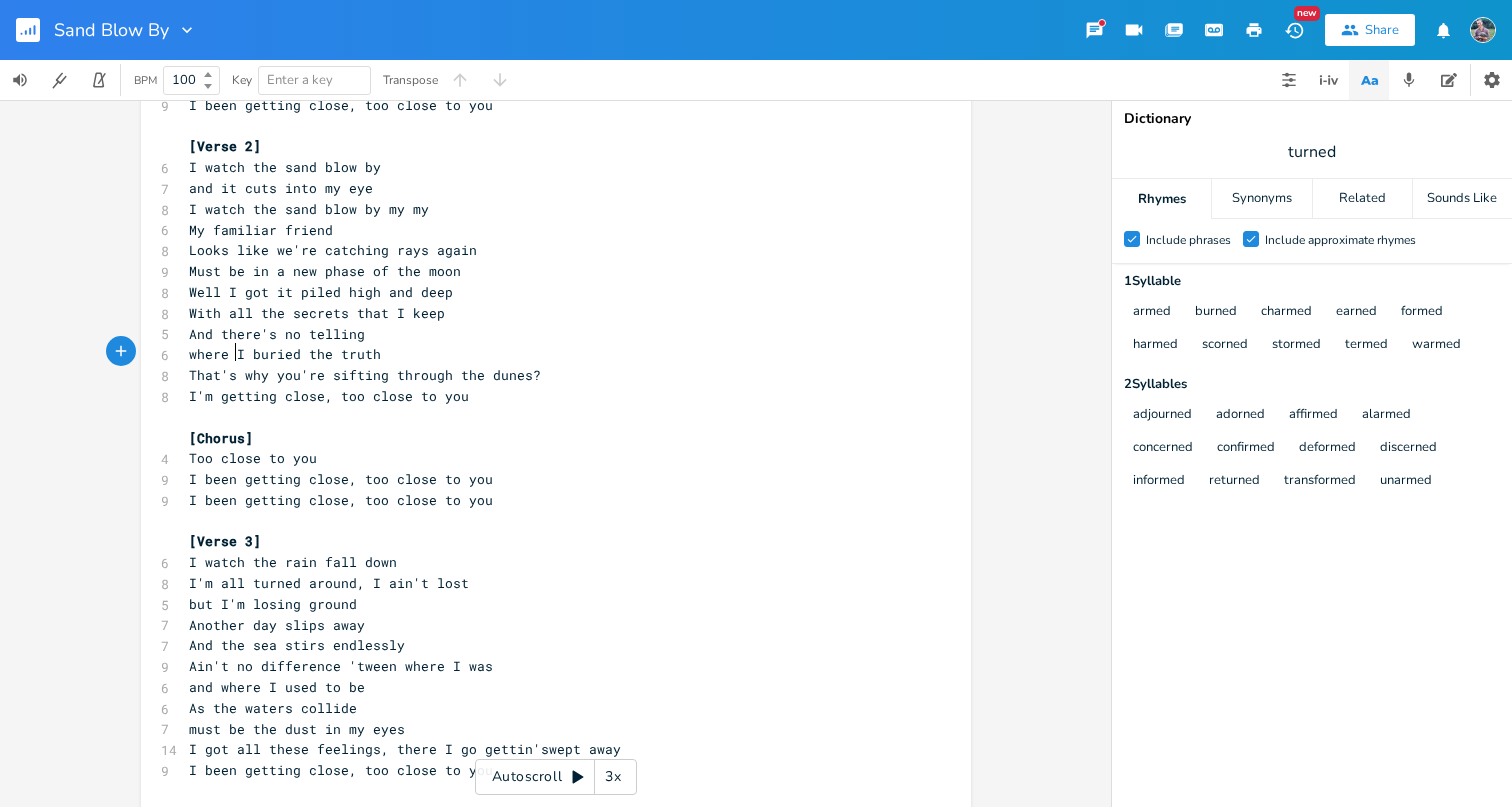scroll, scrollTop: 0, scrollLeft: 18, axis: horizontal 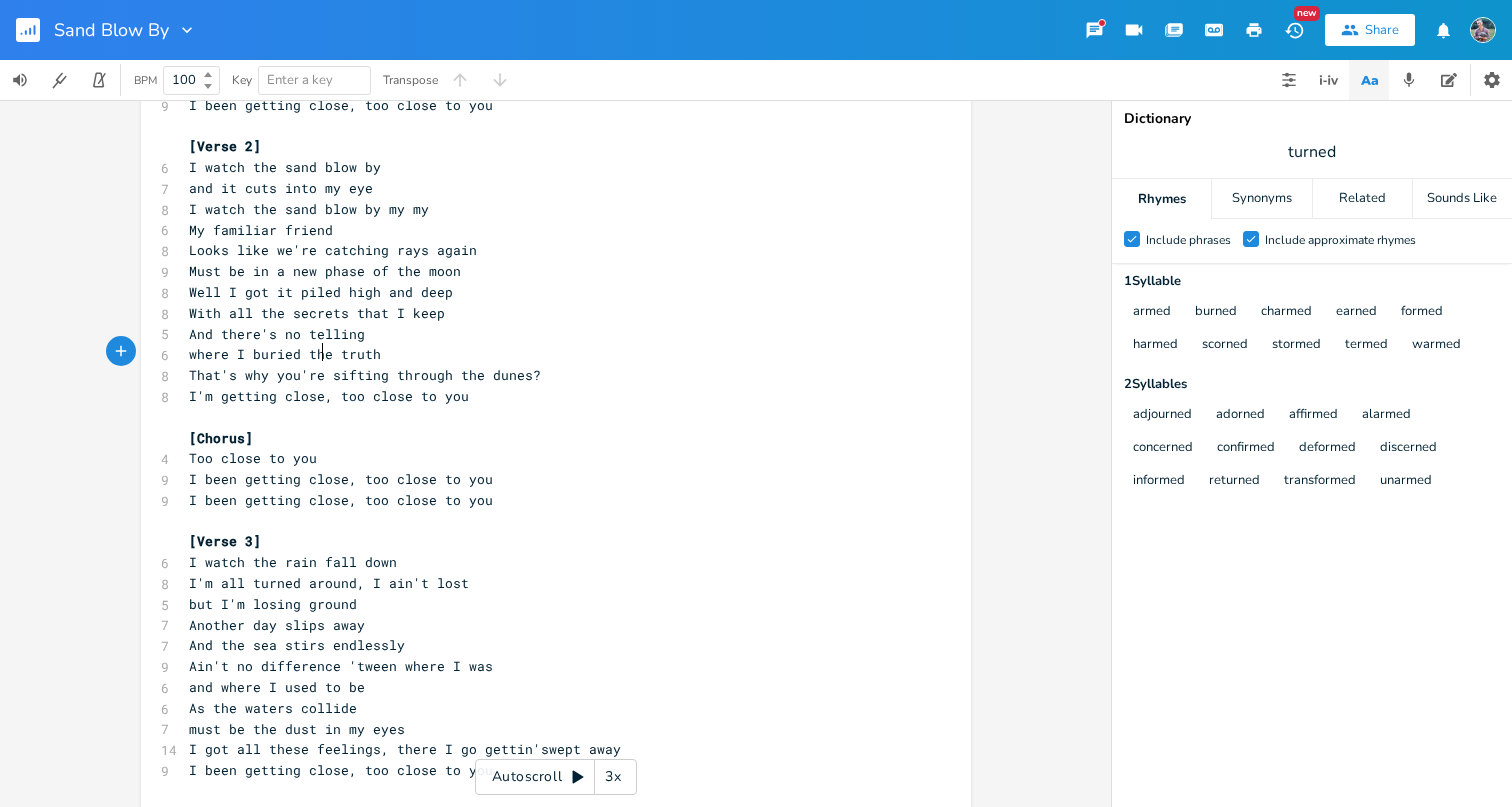 click on "That's why you're sifting through the dunes?" at bounding box center (365, 375) 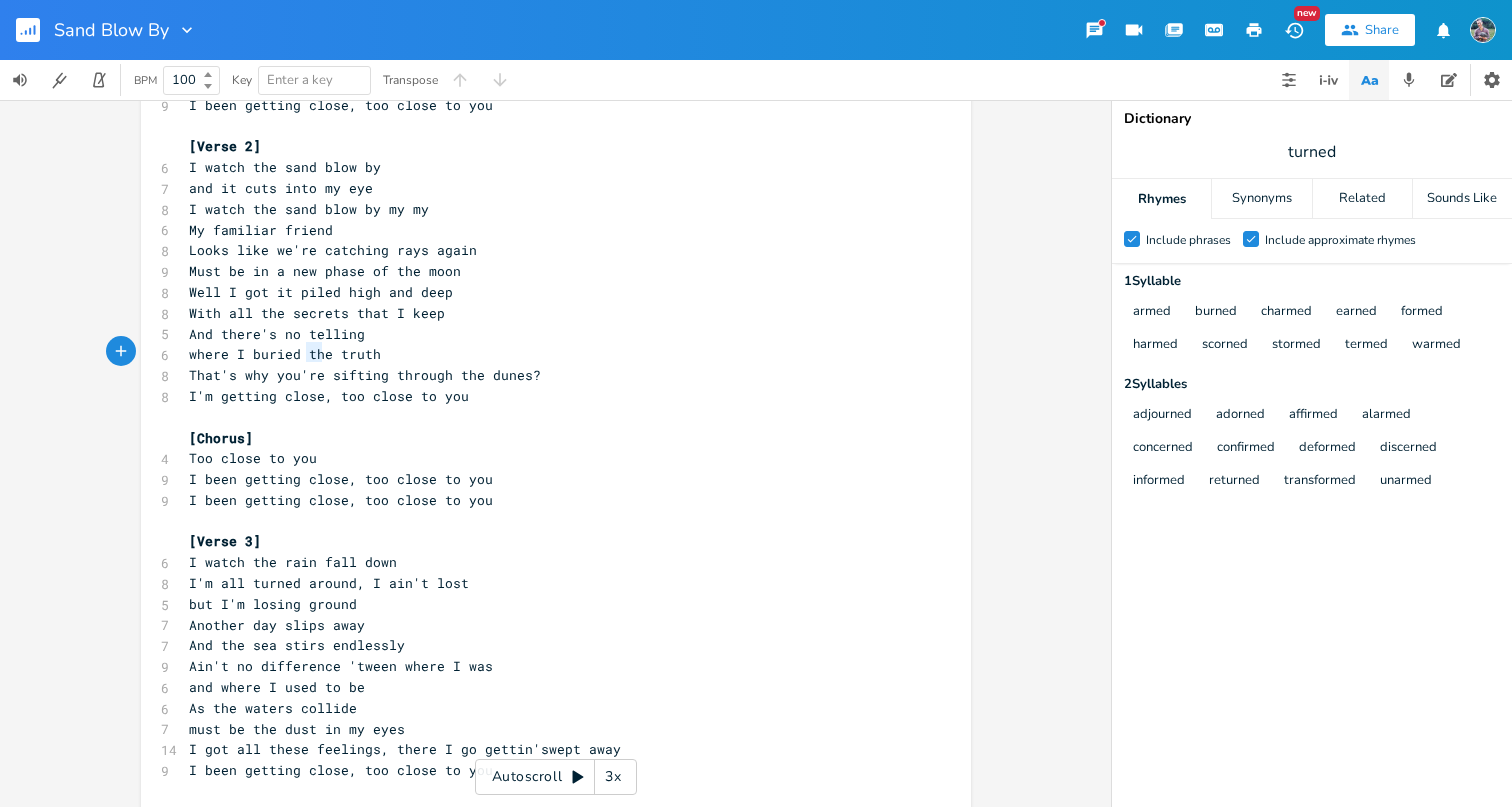 click on "That's why you're sifting through the dunes?" at bounding box center (365, 375) 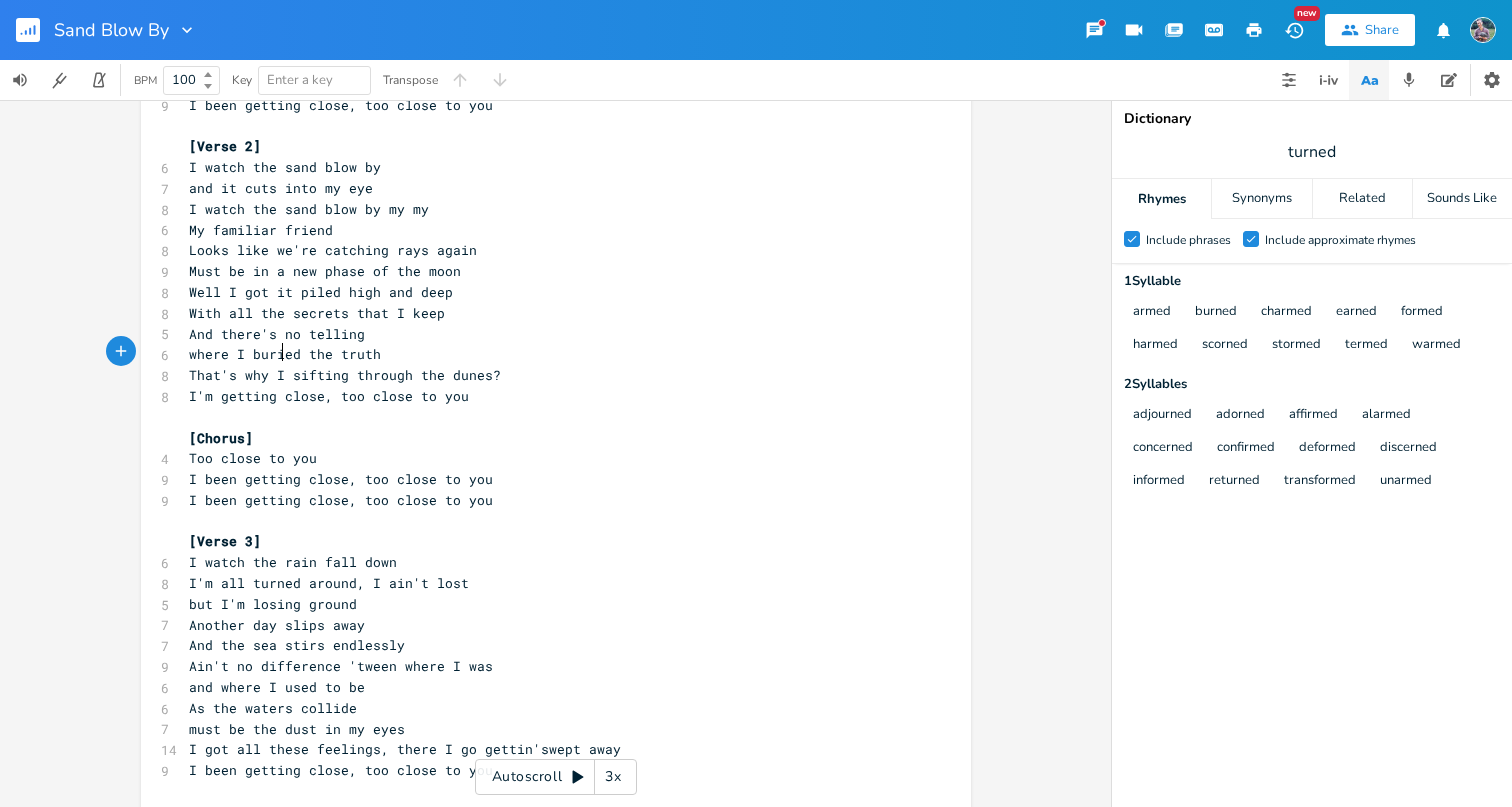 type on "I'm" 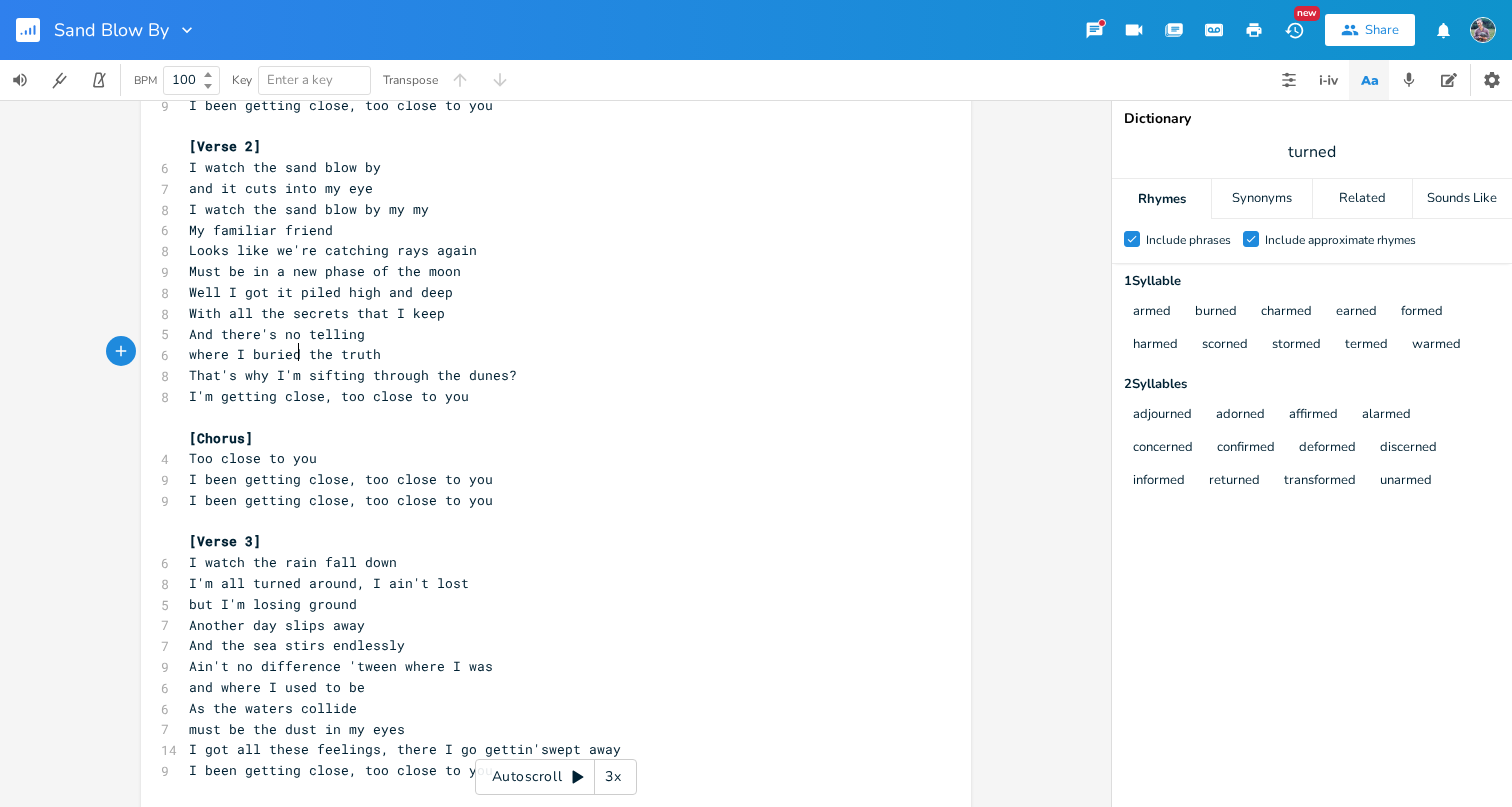 scroll, scrollTop: 0, scrollLeft: 15, axis: horizontal 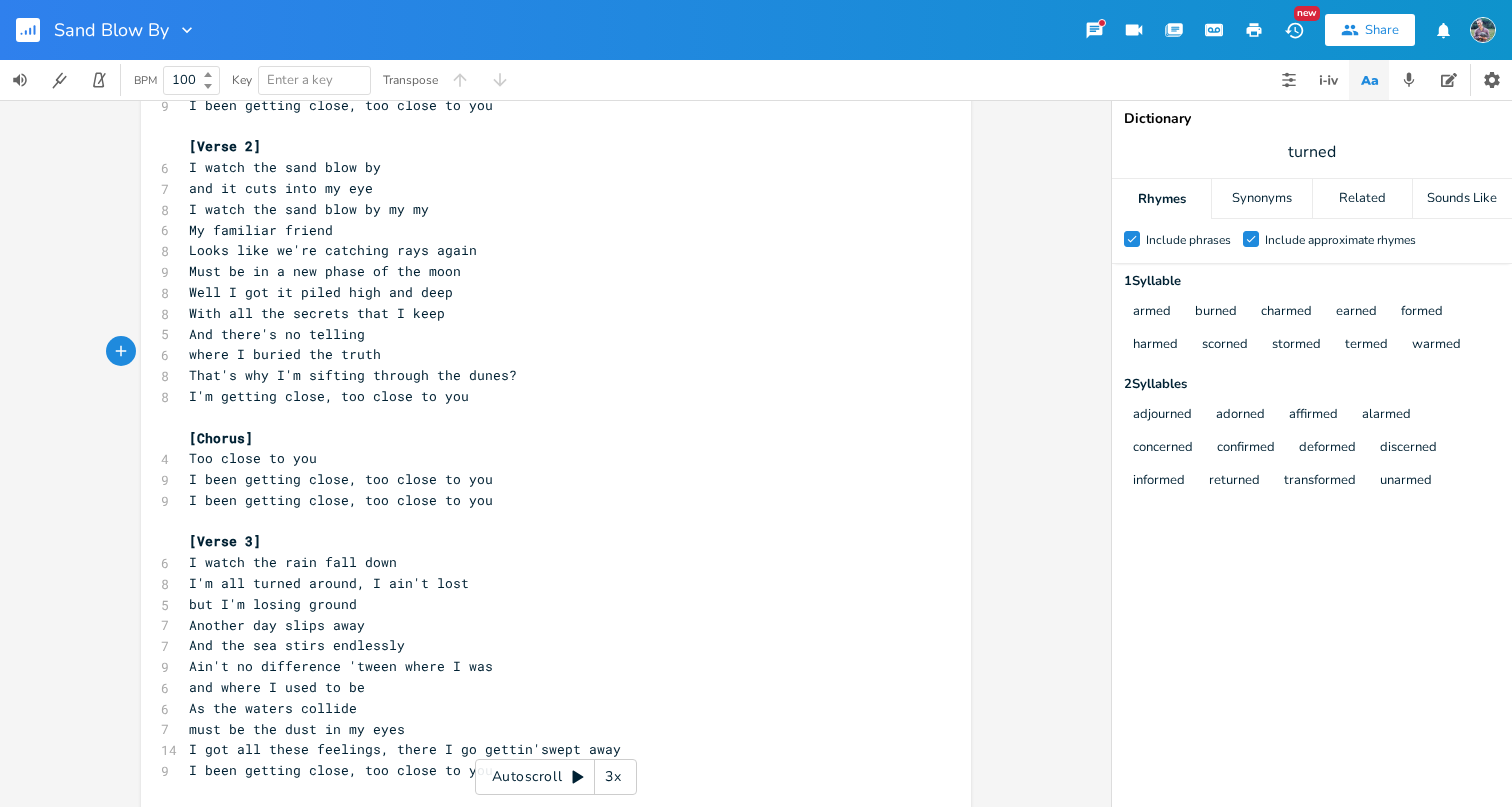 click on "That's why I'm sifting through the dunes?" at bounding box center [546, 375] 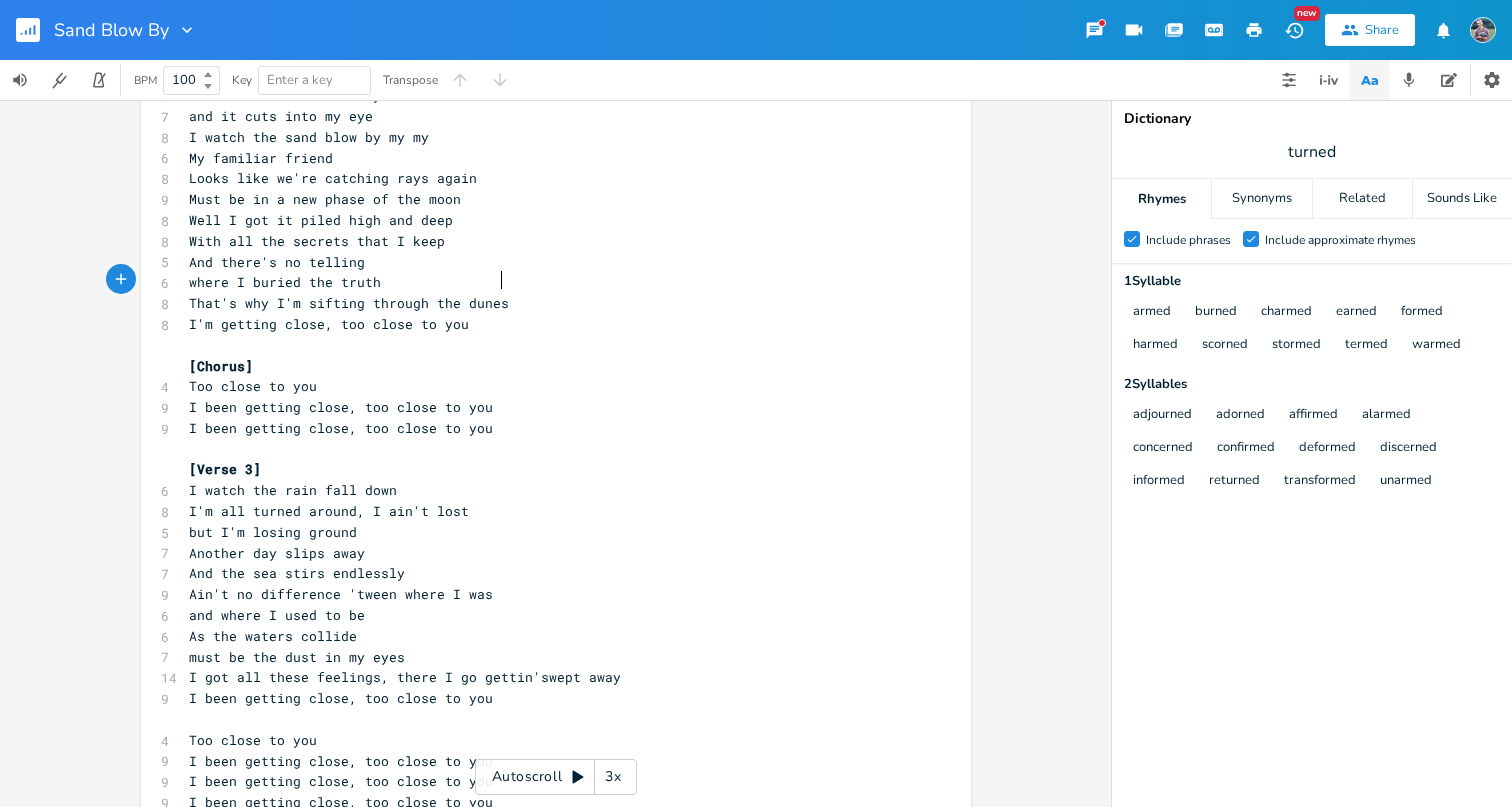 scroll, scrollTop: 466, scrollLeft: 0, axis: vertical 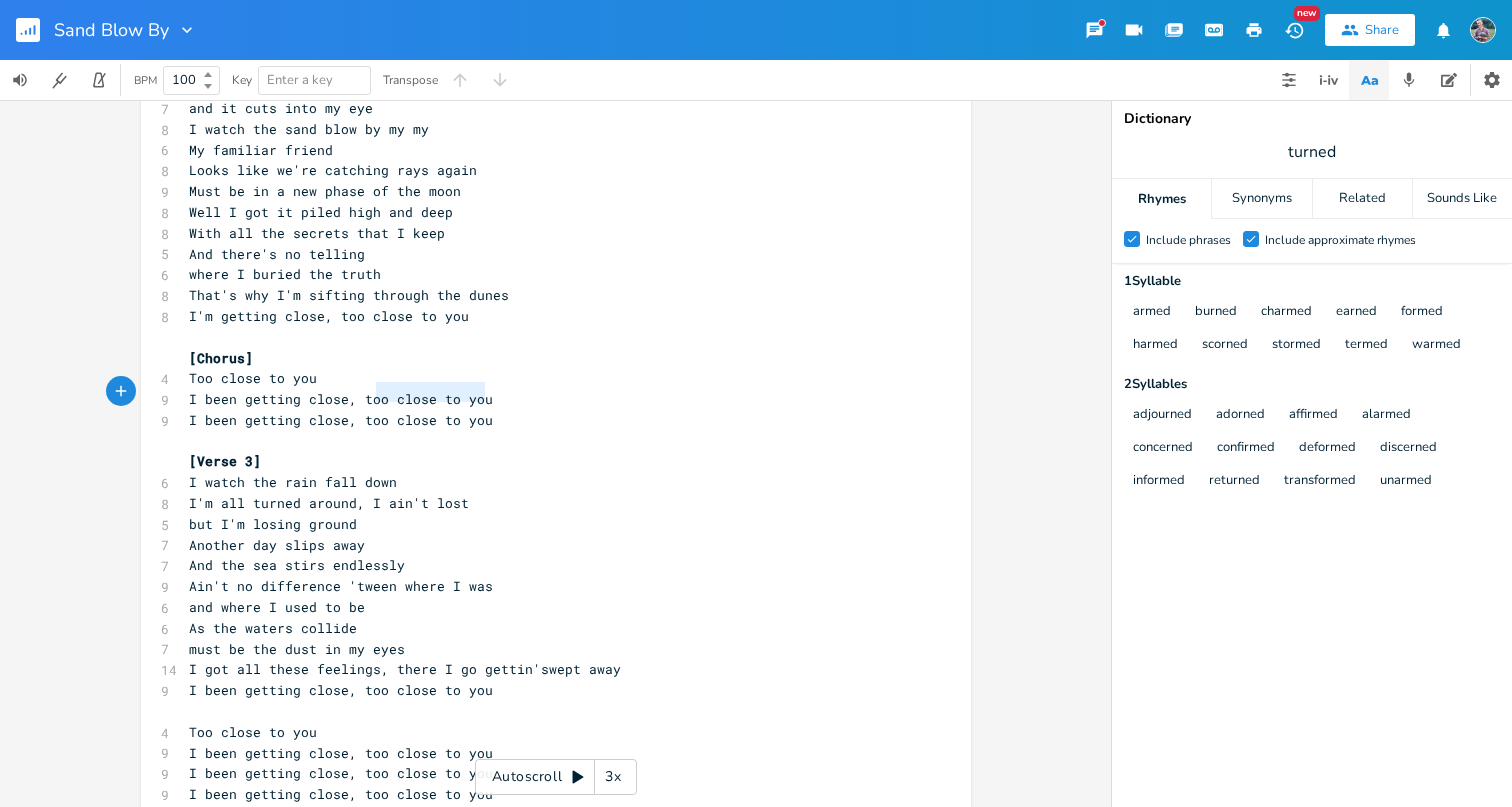 type on "se, too close to you" 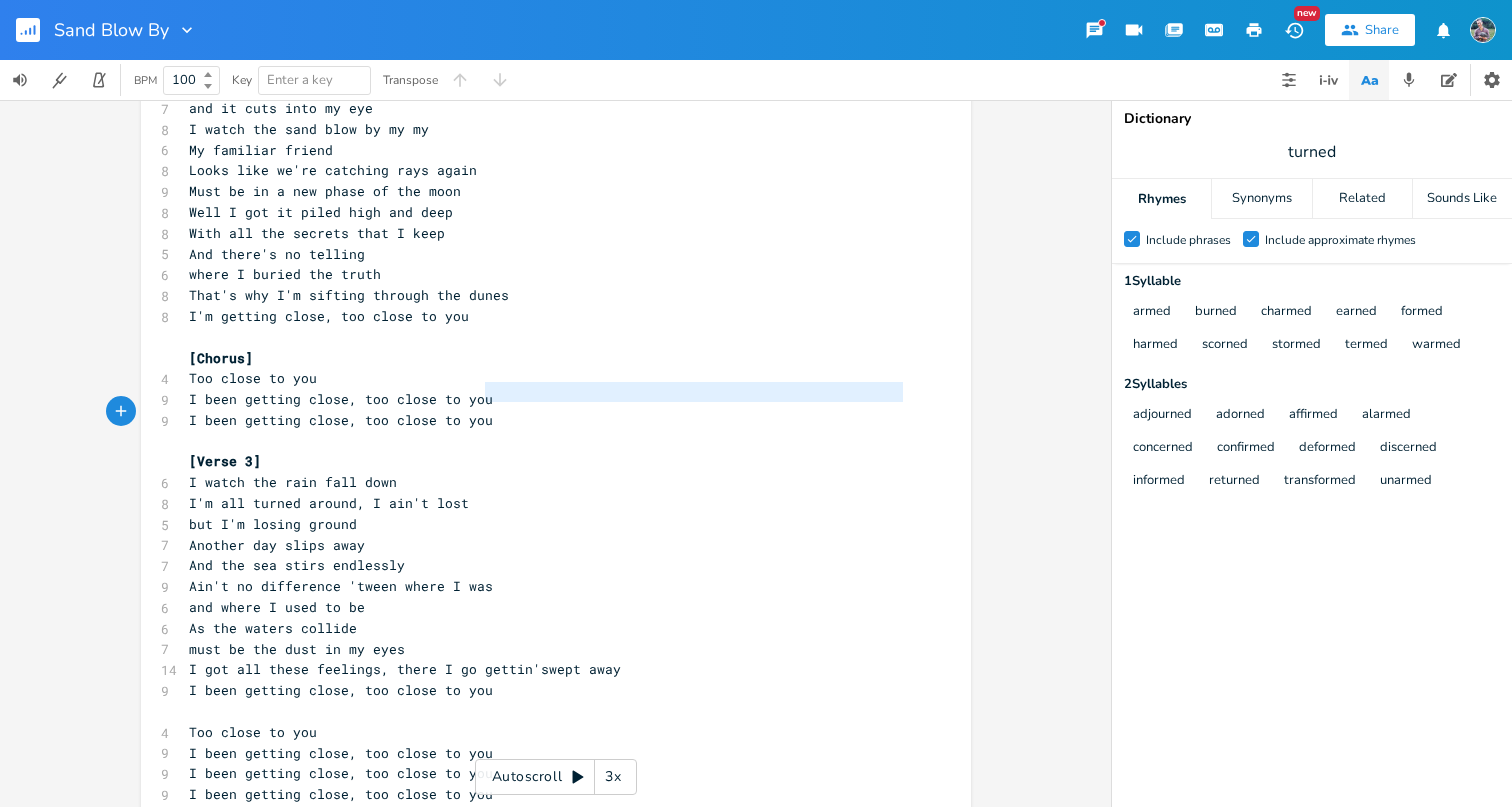 drag, startPoint x: 486, startPoint y: 396, endPoint x: 287, endPoint y: 407, distance: 199.30379 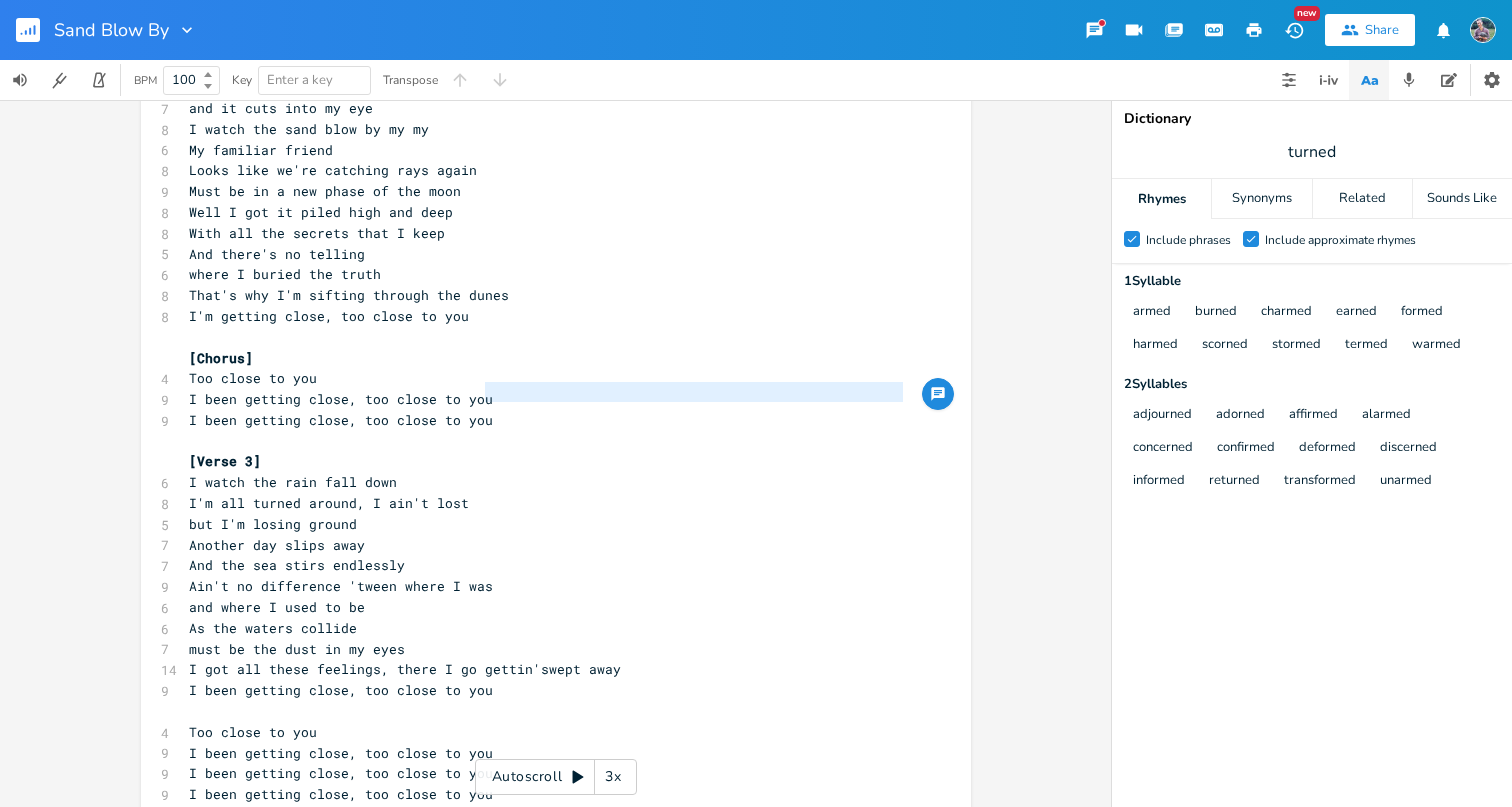 type 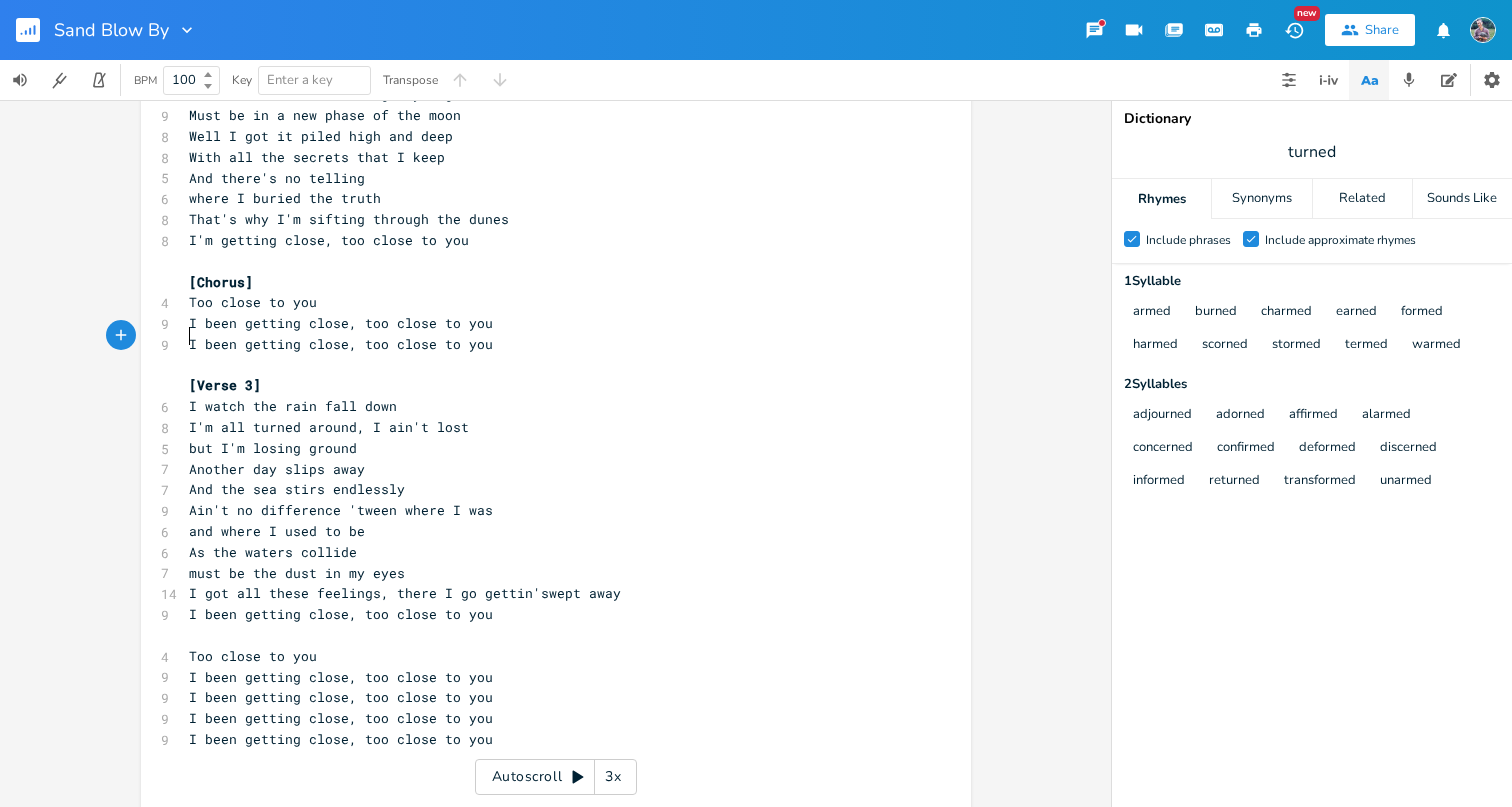 scroll, scrollTop: 541, scrollLeft: 0, axis: vertical 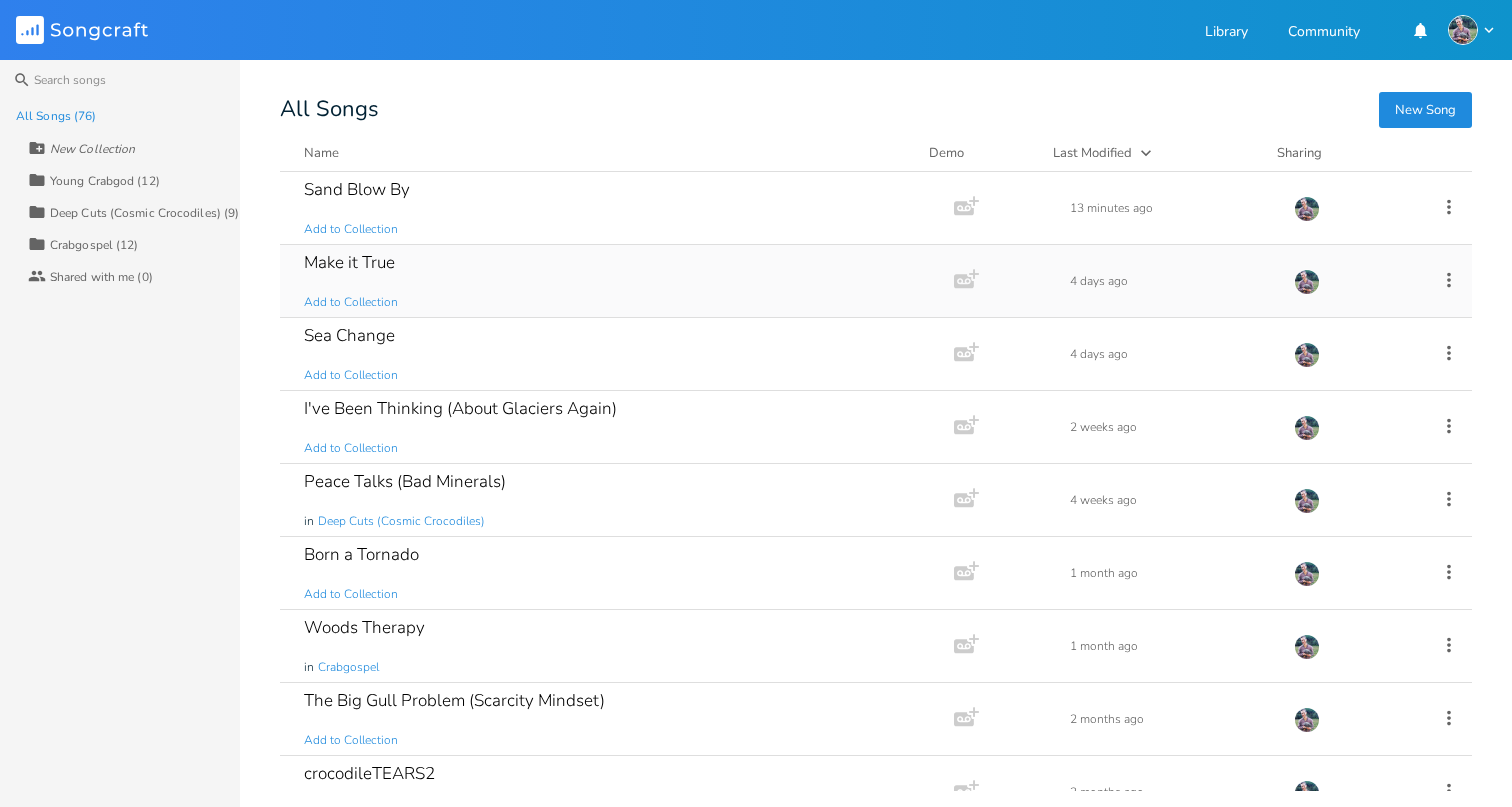 click on "Make it True Add to Collection" at bounding box center [613, 281] 